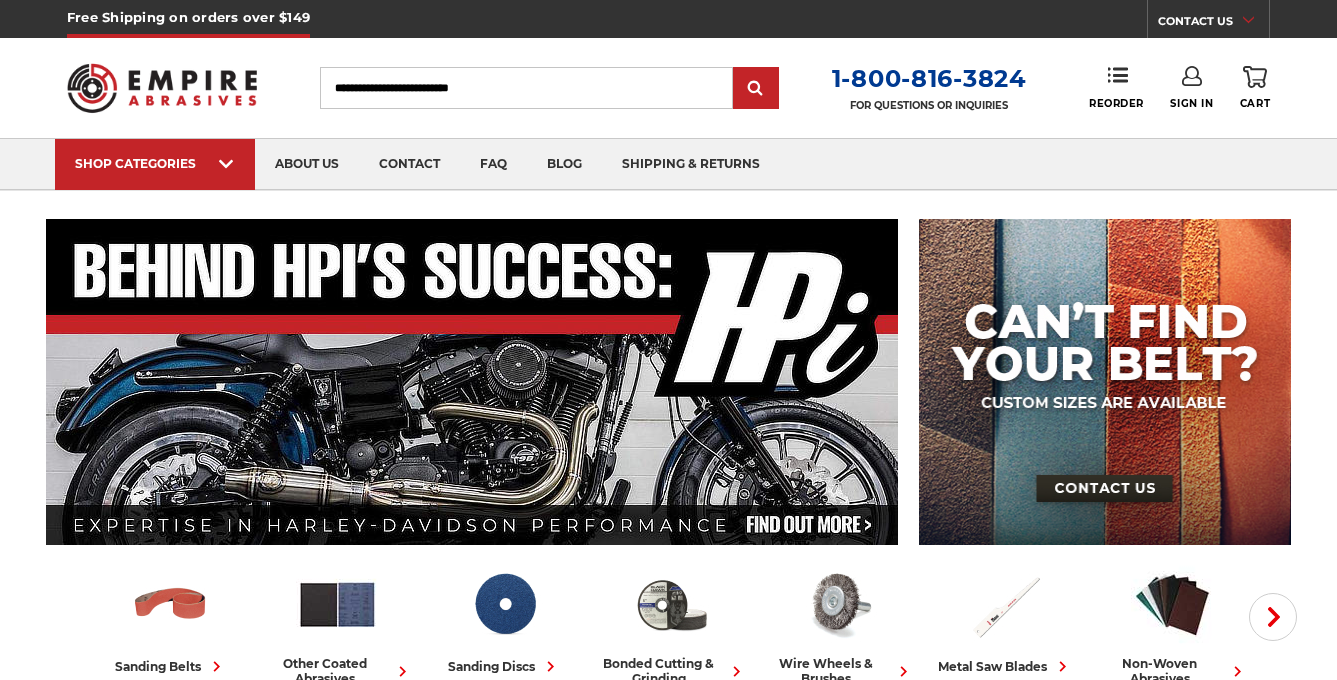 scroll, scrollTop: 0, scrollLeft: 0, axis: both 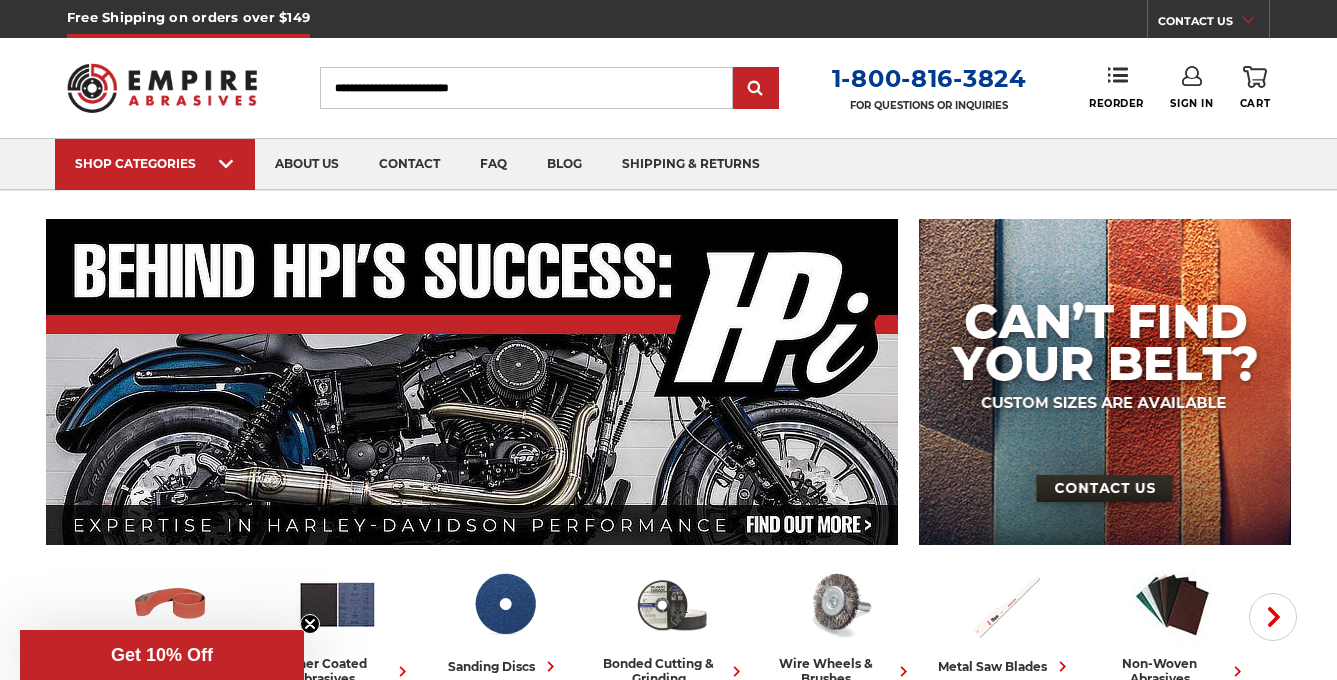 click on "Search" at bounding box center [526, 88] 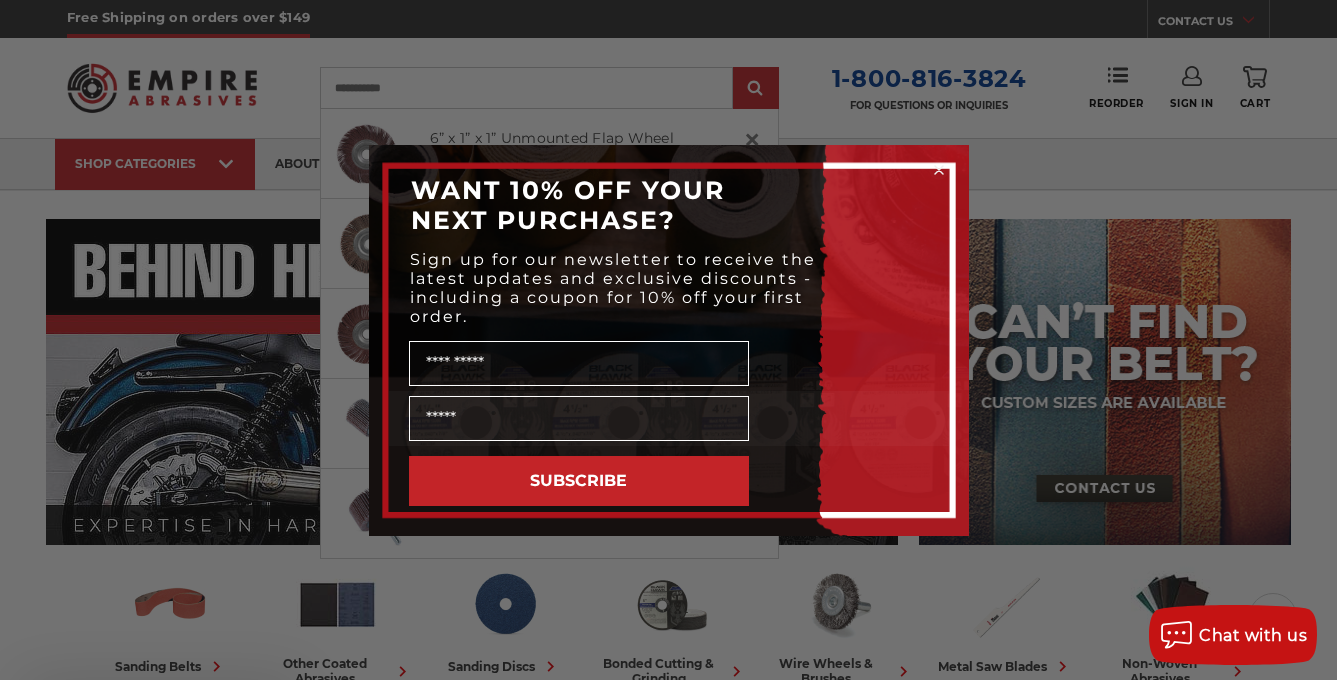 type on "**********" 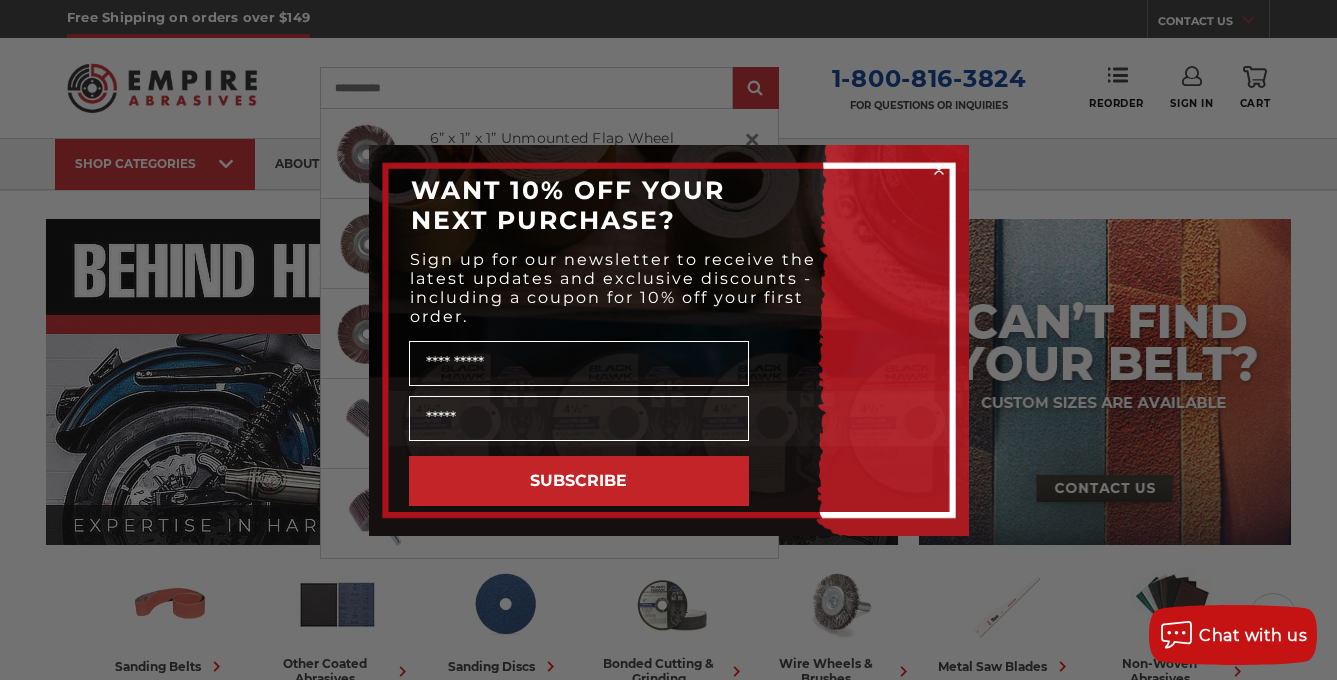 click on "Close dialog WANT 10% OFF YOUR NEXT PURCHASE? Sign up for our newsletter to receive the latest updates and exclusive discounts - including a coupon for 10% off your first order. Name SUBSCRIBE ******" at bounding box center [668, 340] 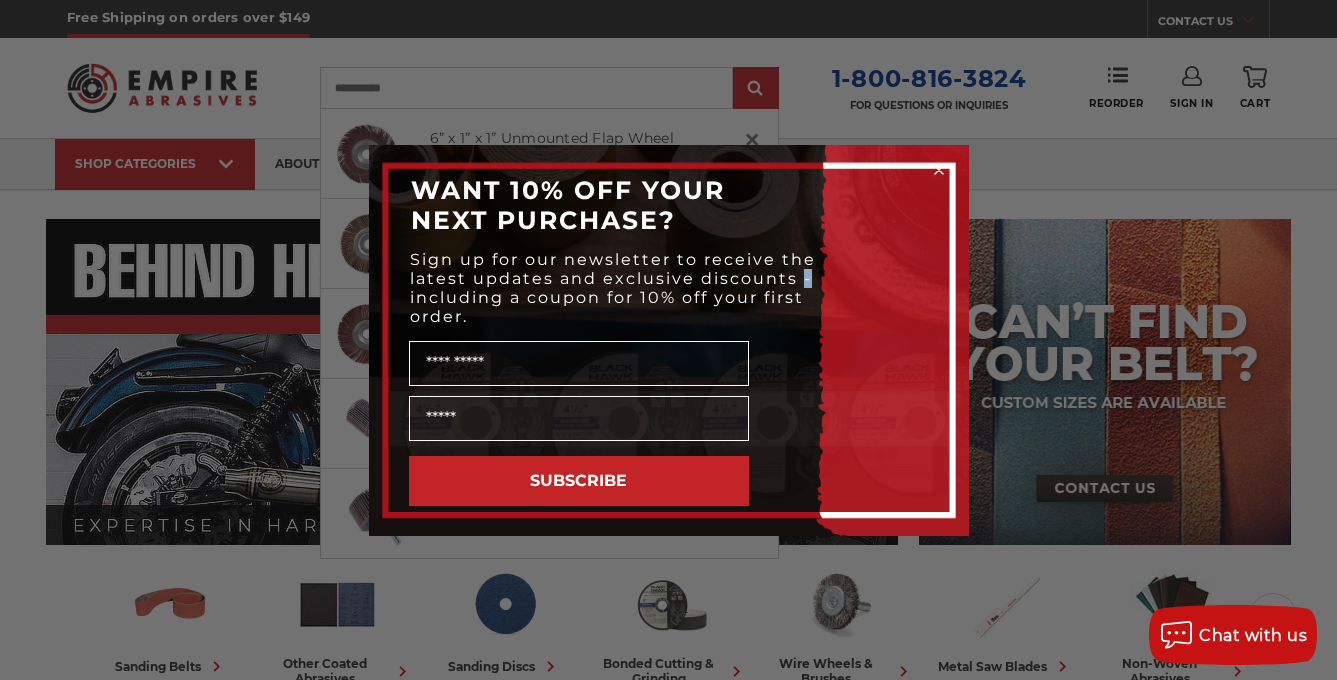 click on "Close dialog WANT 10% OFF YOUR NEXT PURCHASE? Sign up for our newsletter to receive the latest updates and exclusive discounts - including a coupon for 10% off your first order. Name SUBSCRIBE ******" at bounding box center (668, 340) 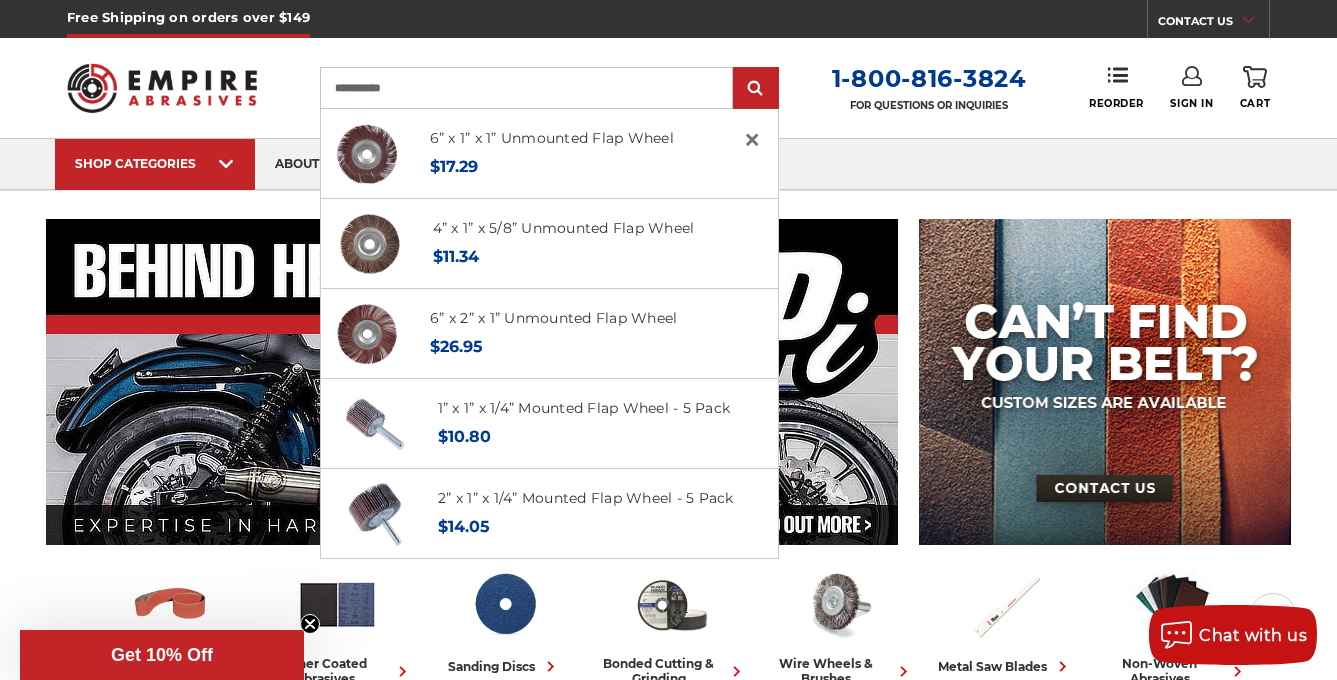 click on "Sign In" at bounding box center (1191, 88) 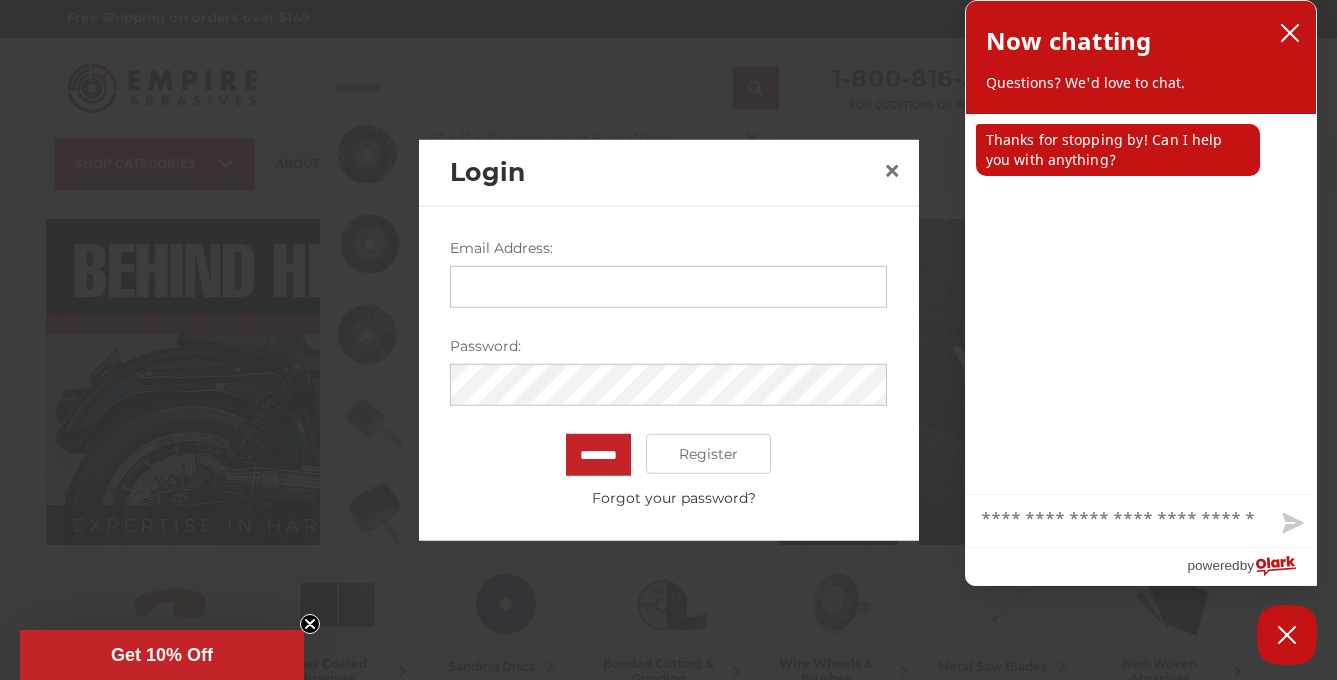 click on "Email Address:" at bounding box center (668, 287) 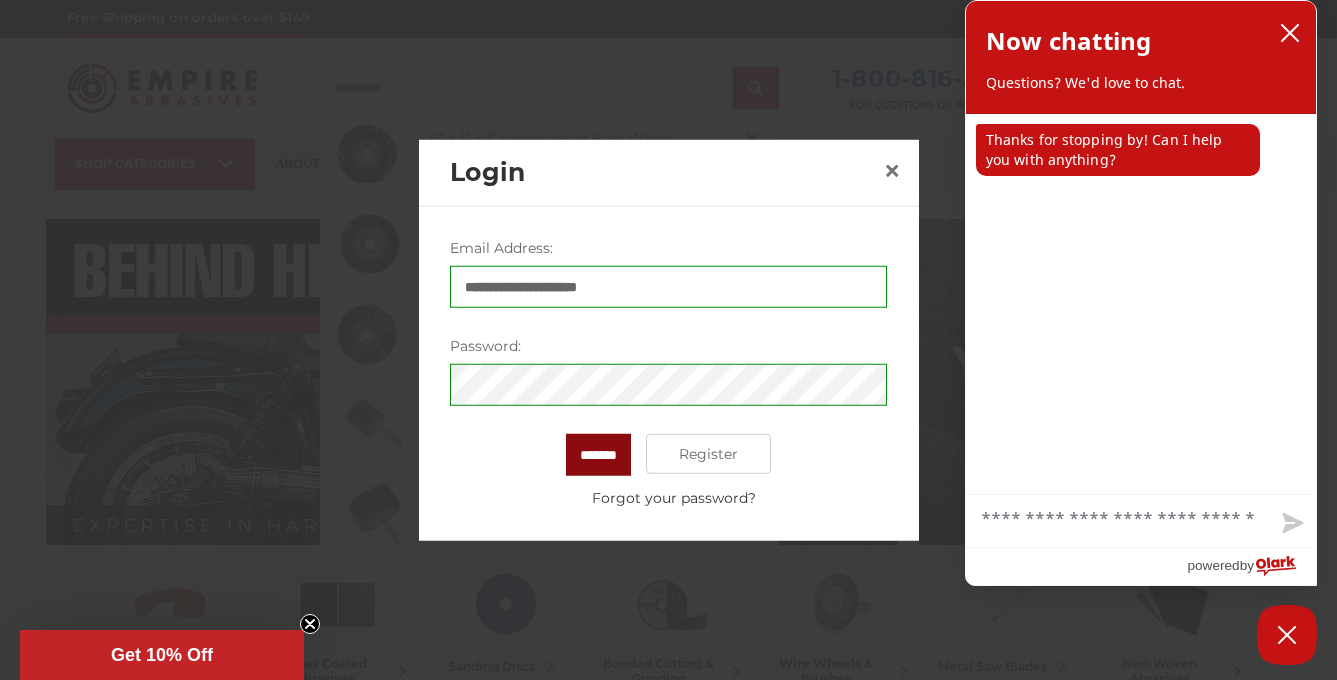 click on "*******" at bounding box center (598, 455) 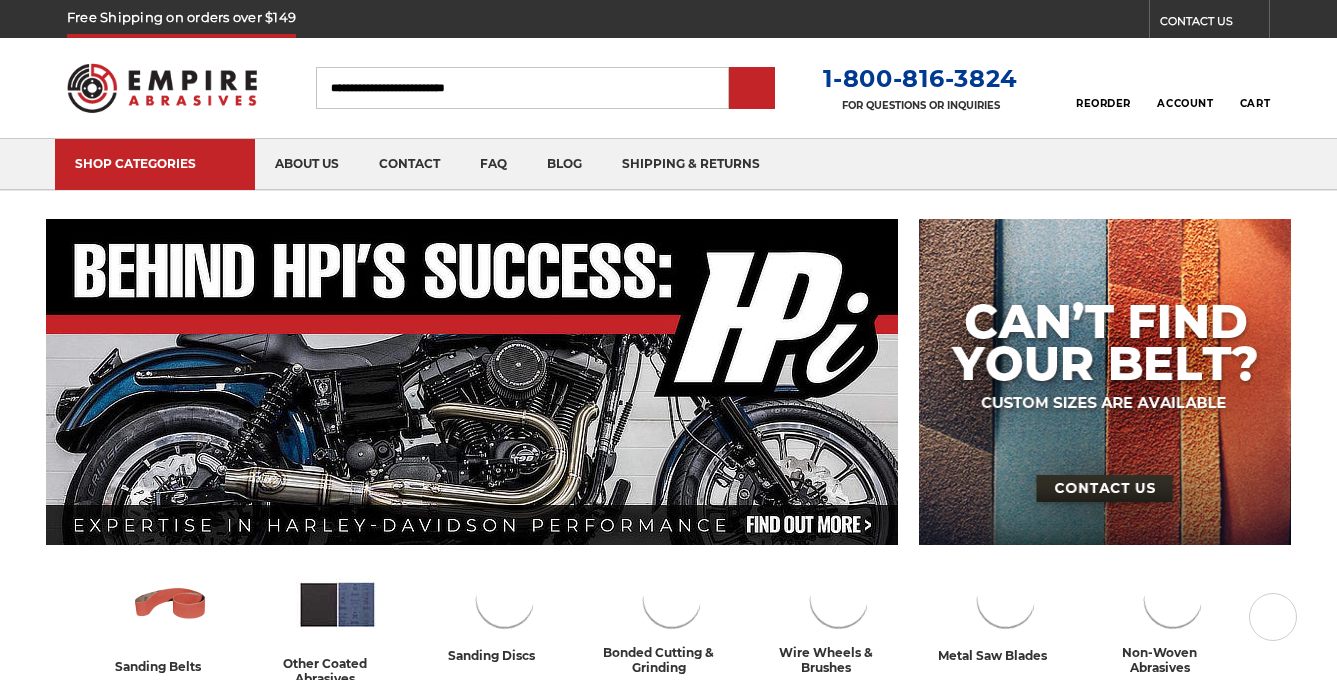 scroll, scrollTop: 0, scrollLeft: 0, axis: both 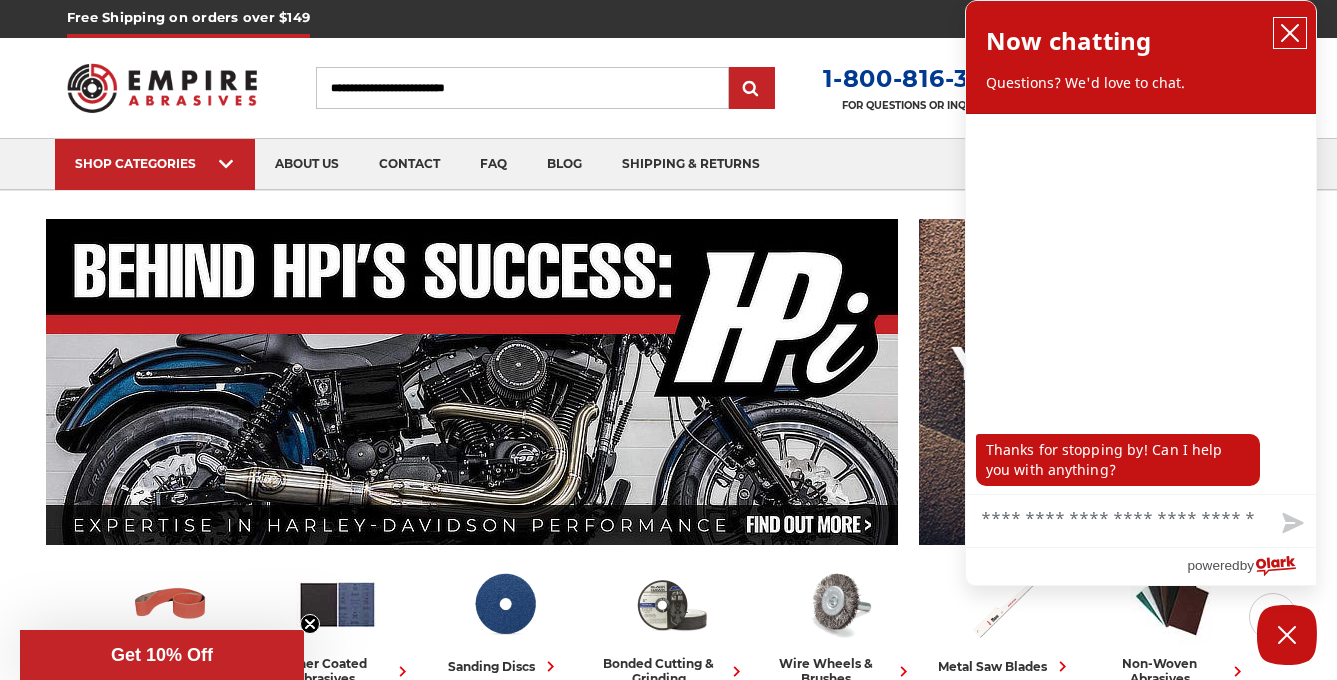 click 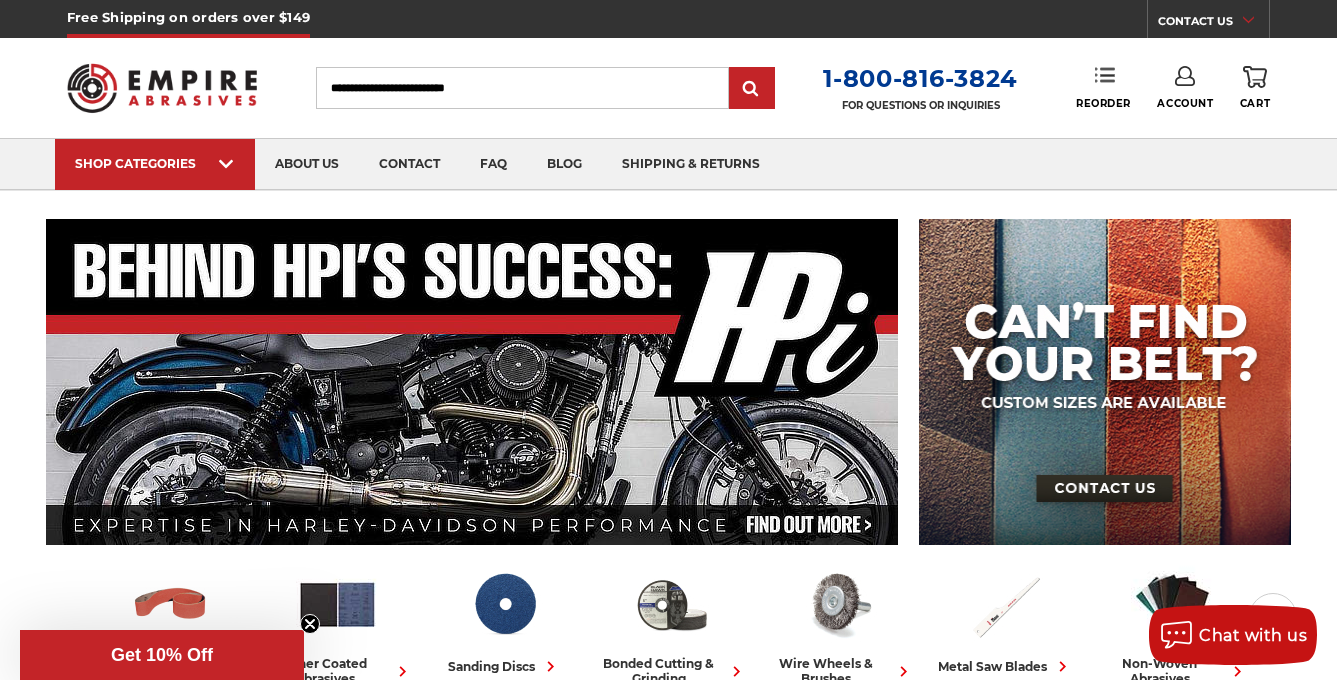 click on "Reorder" at bounding box center (1103, 87) 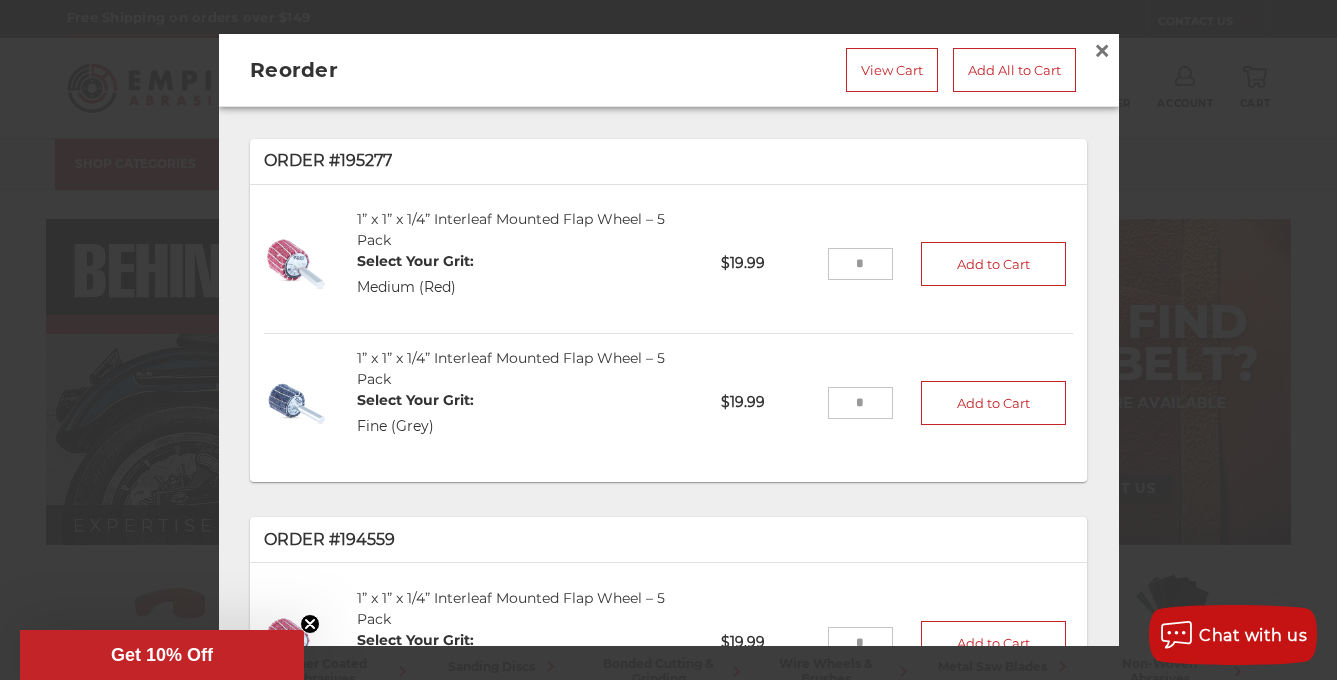 click at bounding box center [860, 264] 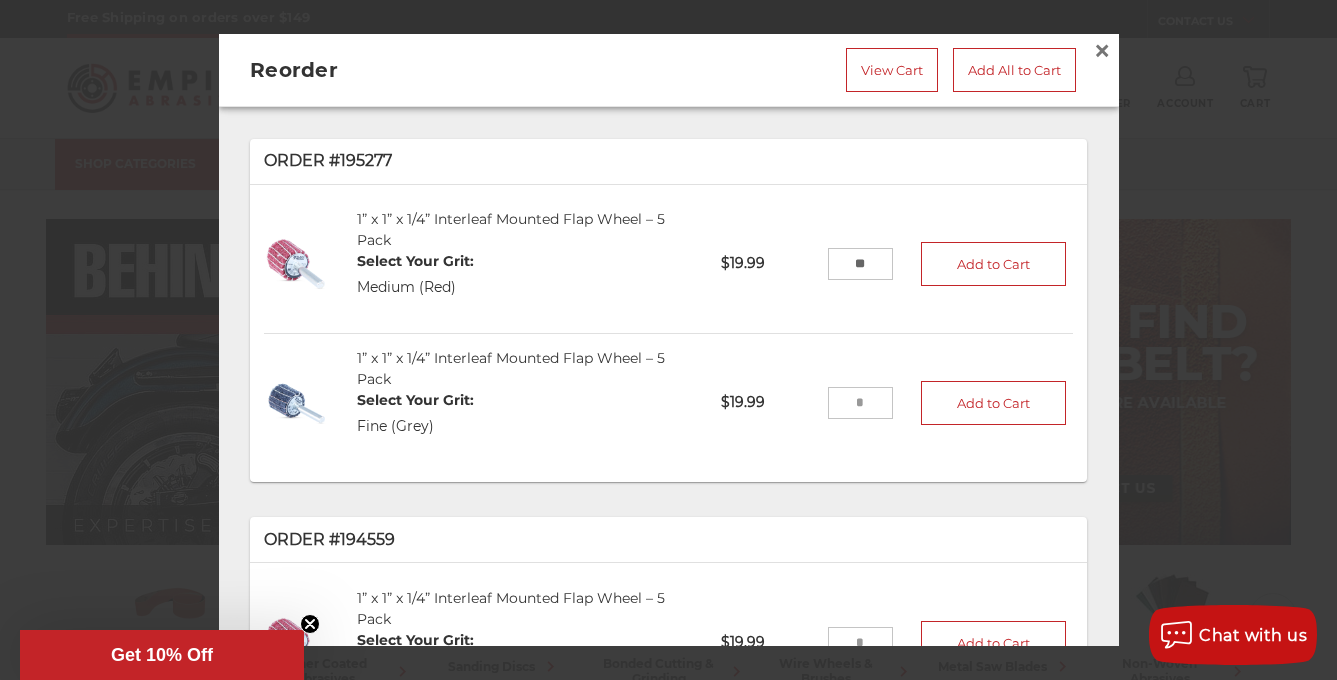 type on "**" 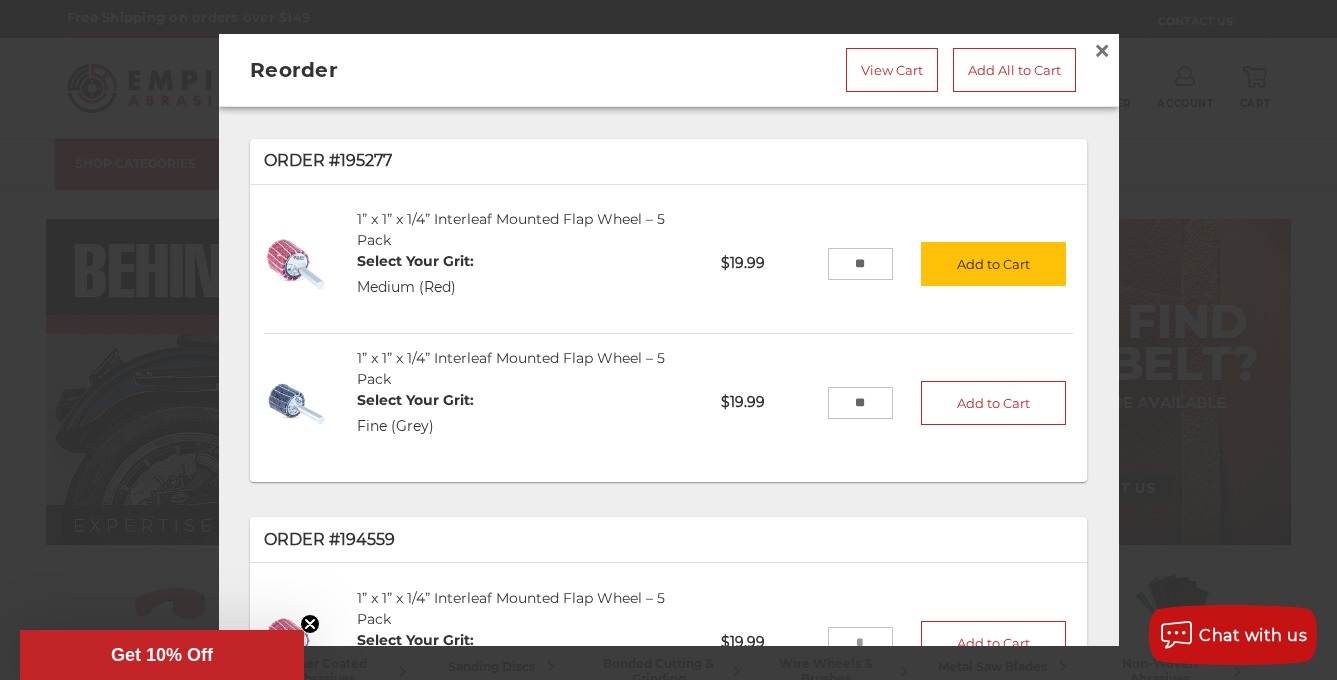 type on "**" 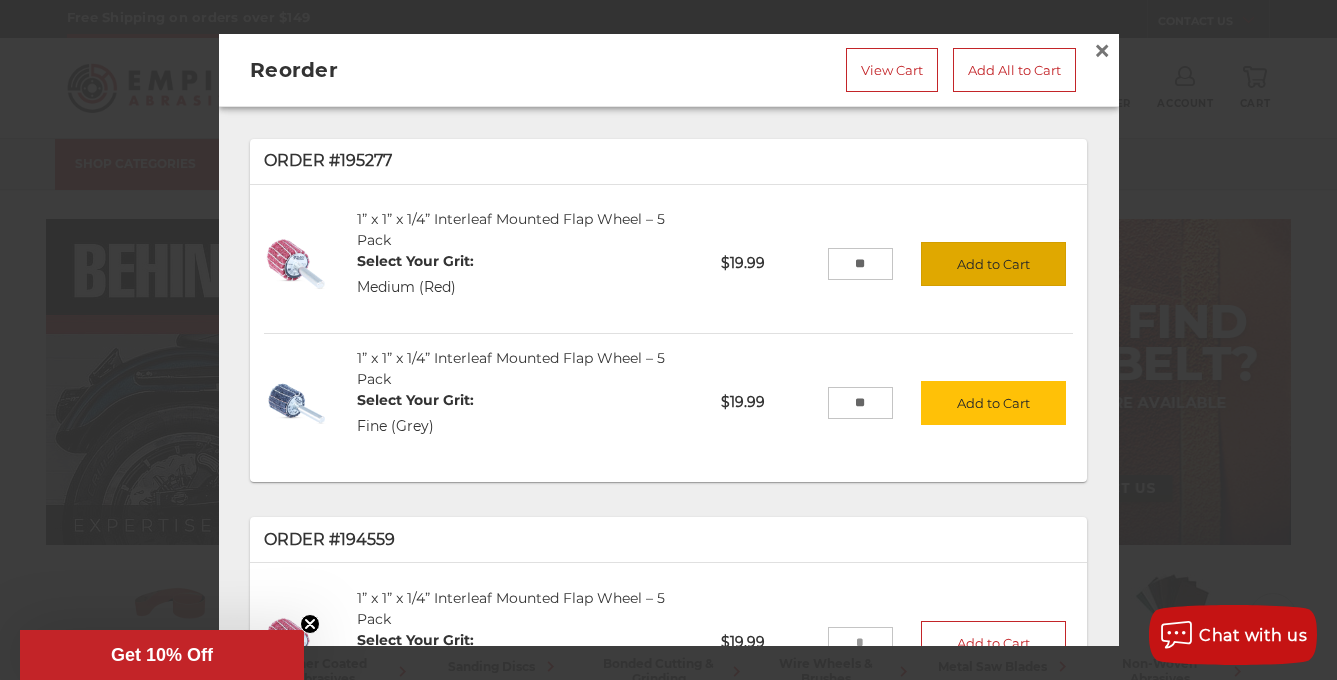 click on "Add to Cart" at bounding box center (994, 264) 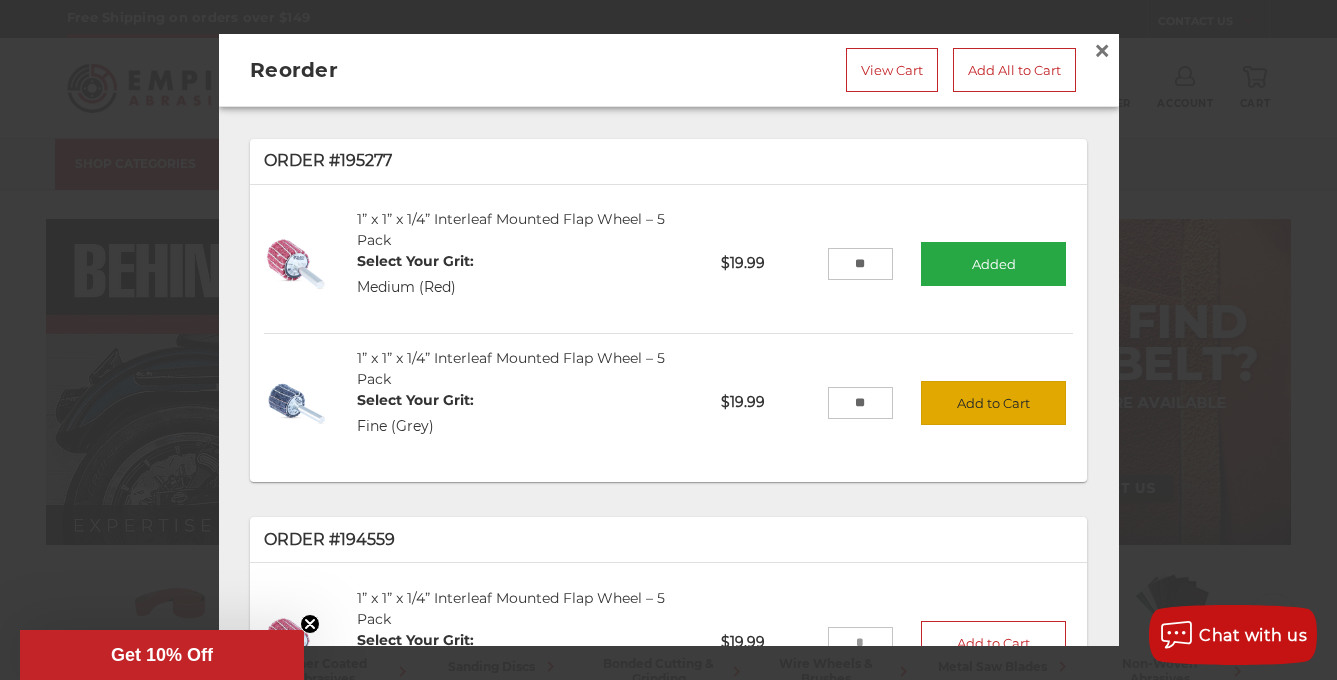 click on "Add to Cart" at bounding box center (994, 403) 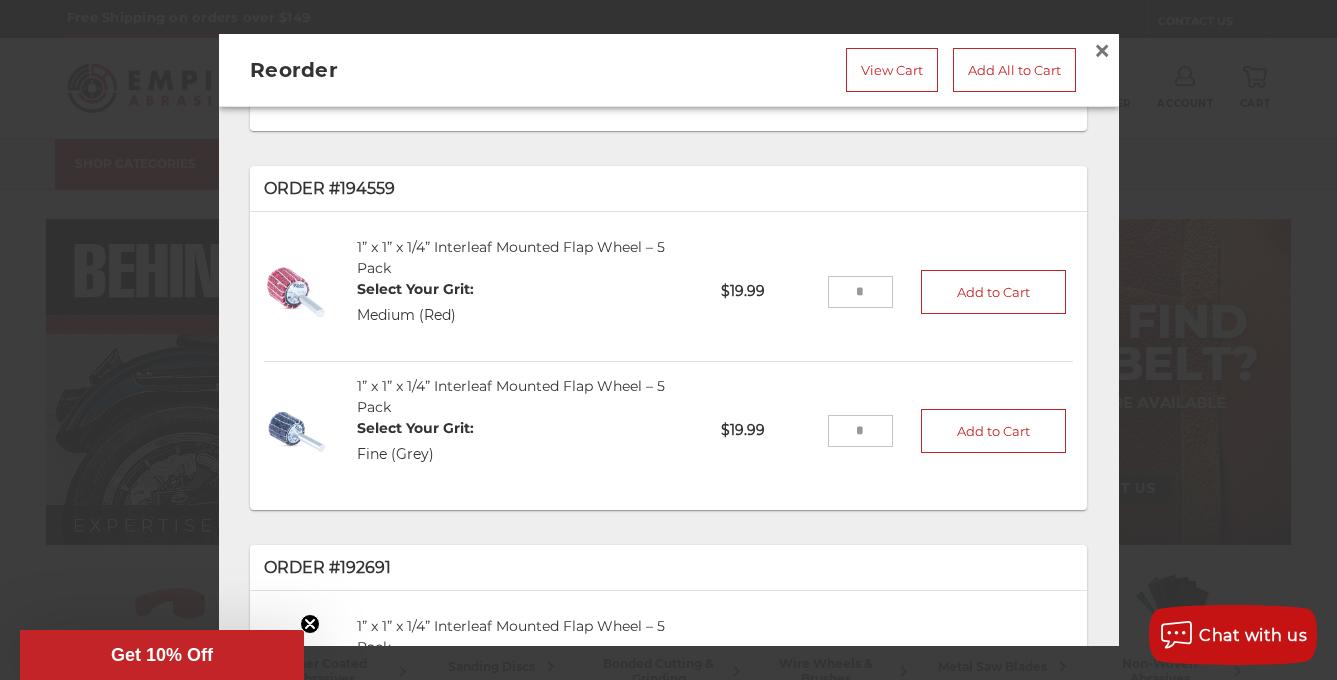 scroll, scrollTop: 0, scrollLeft: 0, axis: both 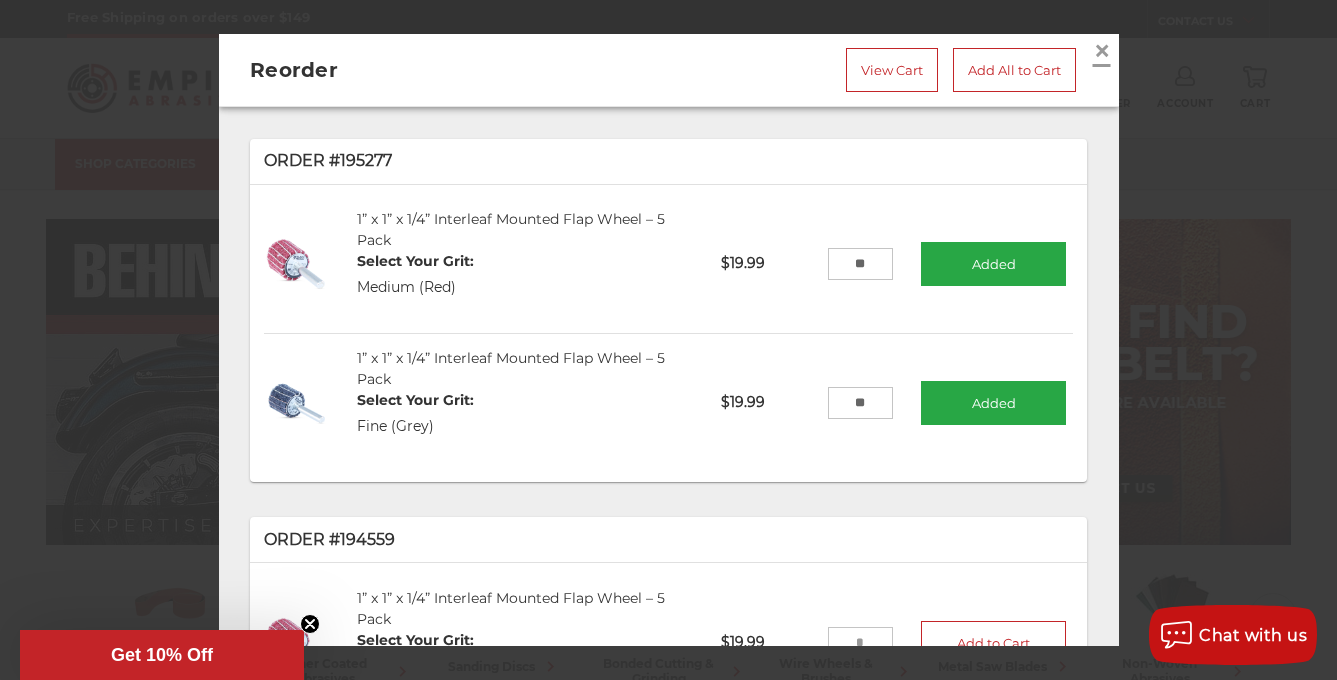 click on "×" at bounding box center [1102, 50] 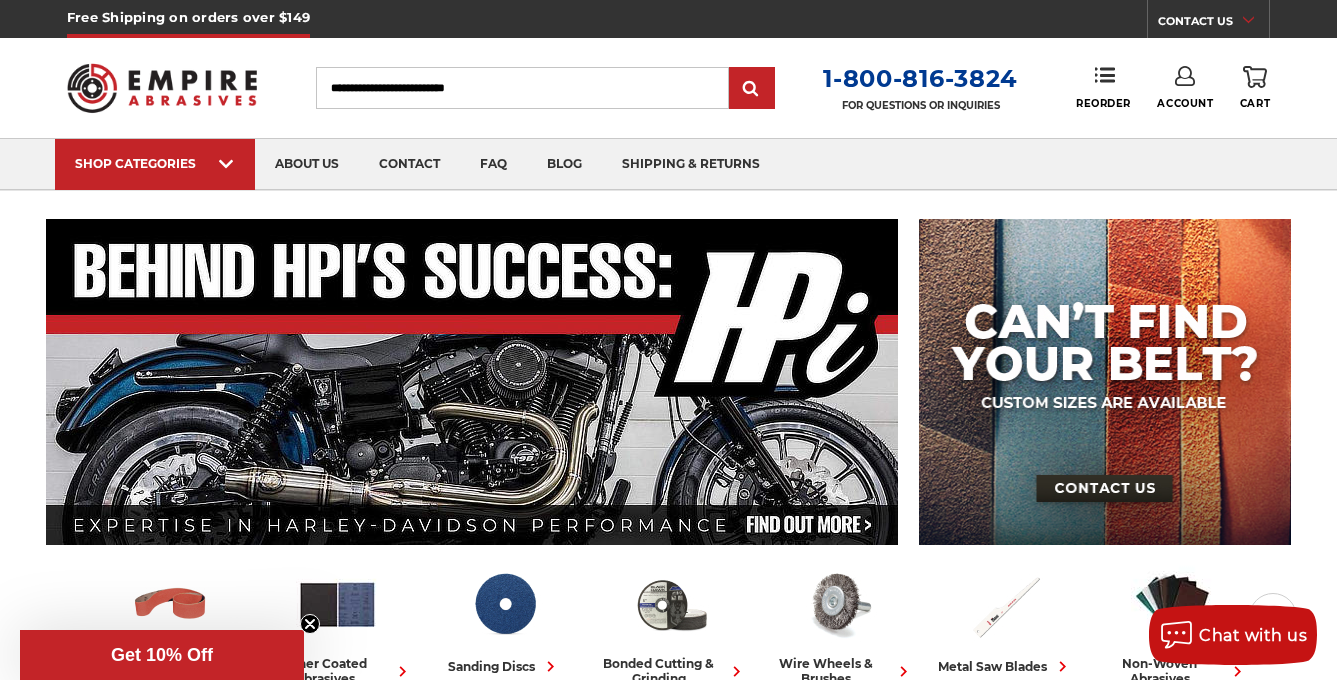 click on "0
Cart" at bounding box center (1255, 88) 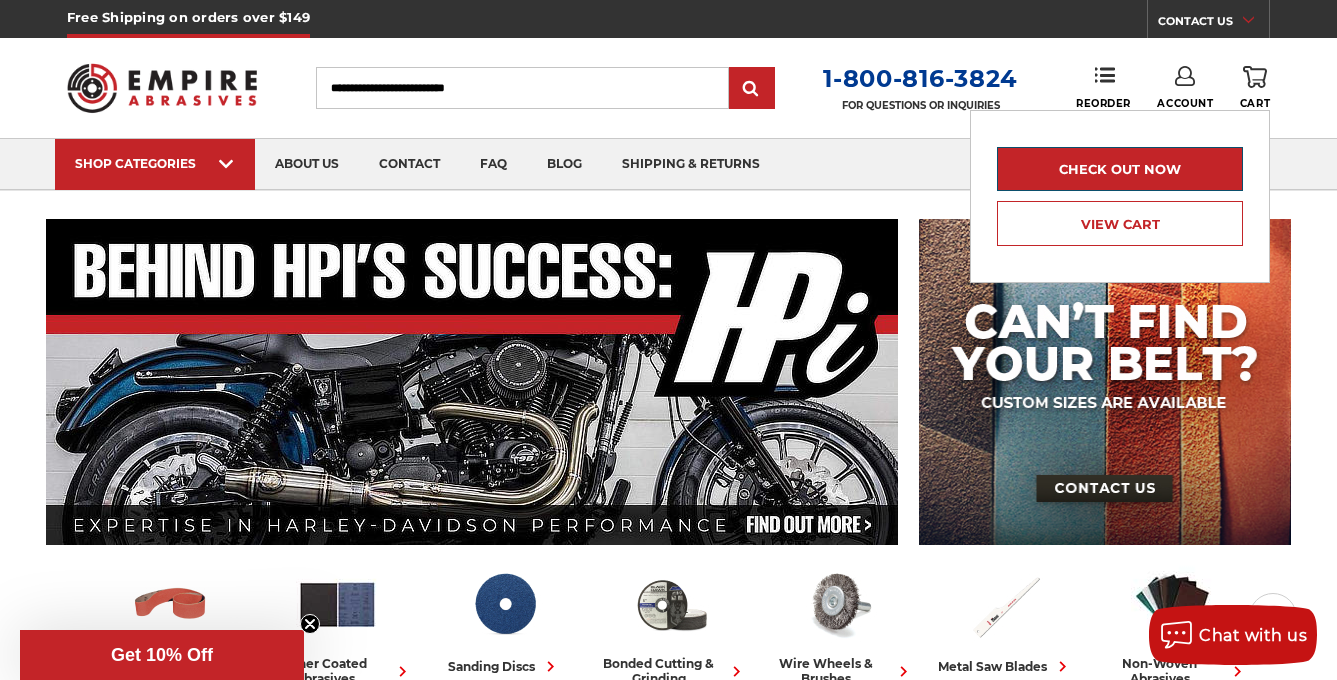 click on "Check out now" at bounding box center (1120, 169) 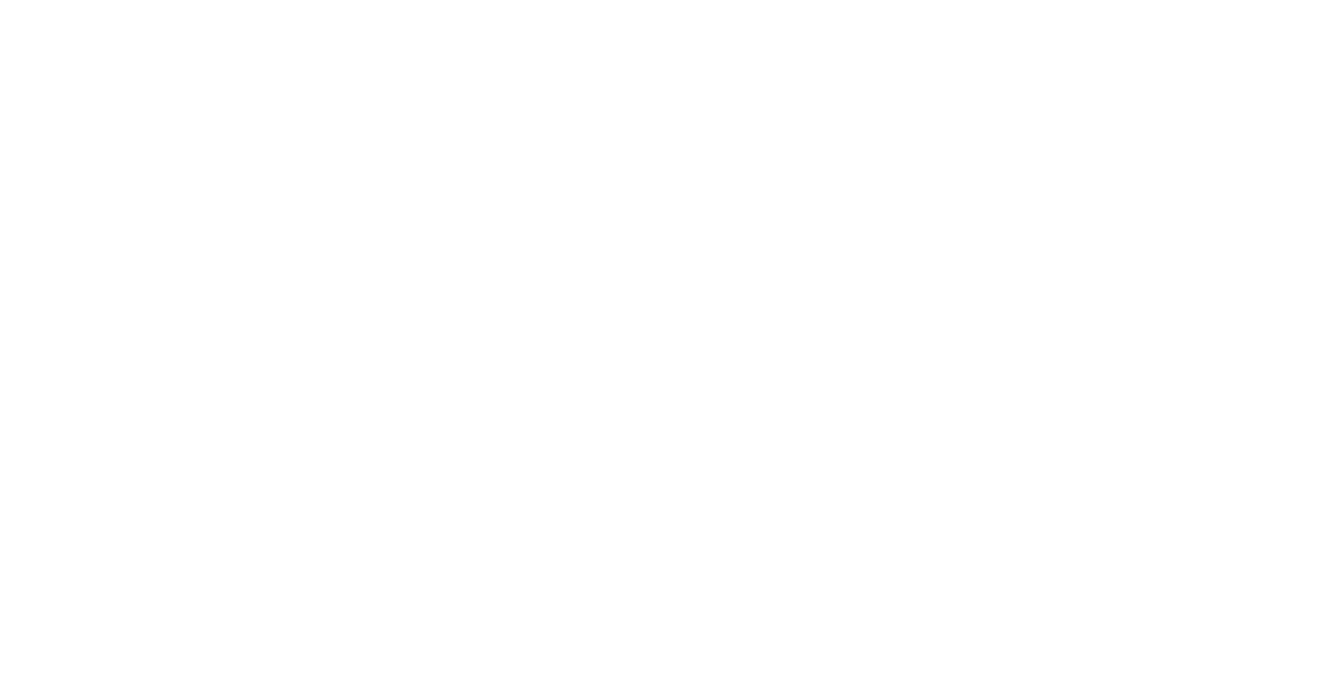 scroll, scrollTop: 0, scrollLeft: 0, axis: both 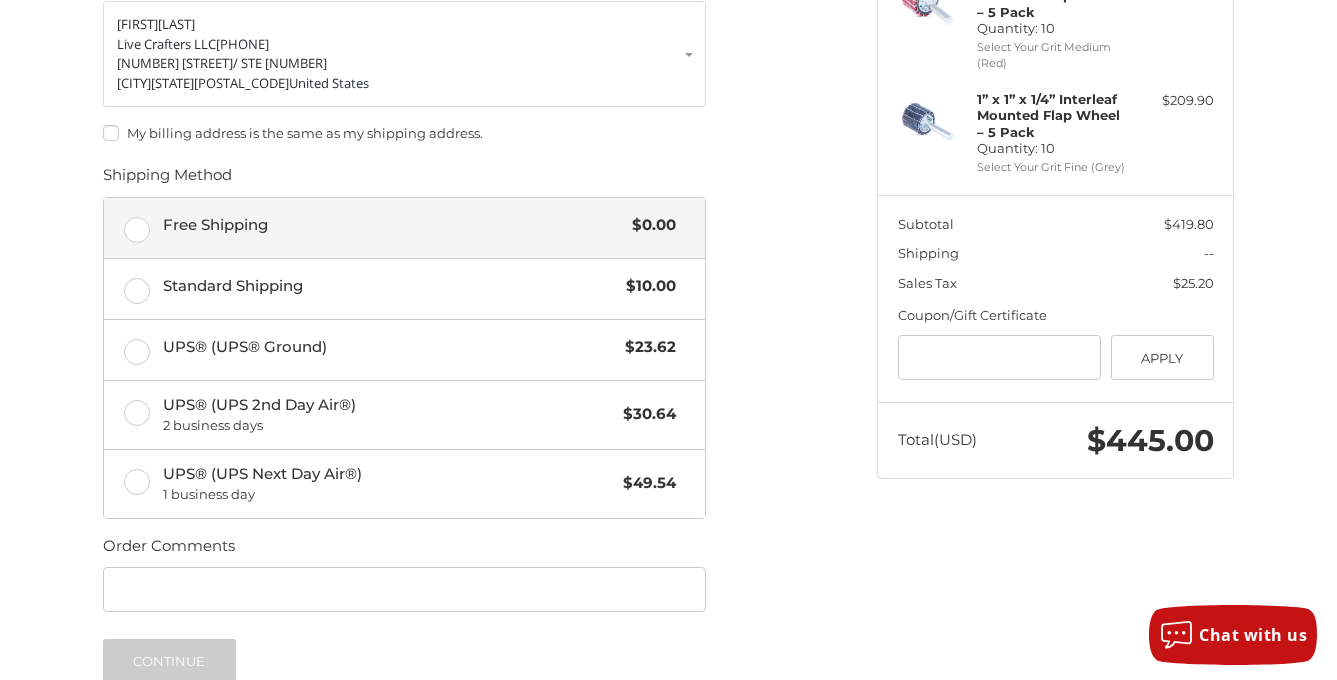 click on "Free Shipping $0.00" at bounding box center (404, 228) 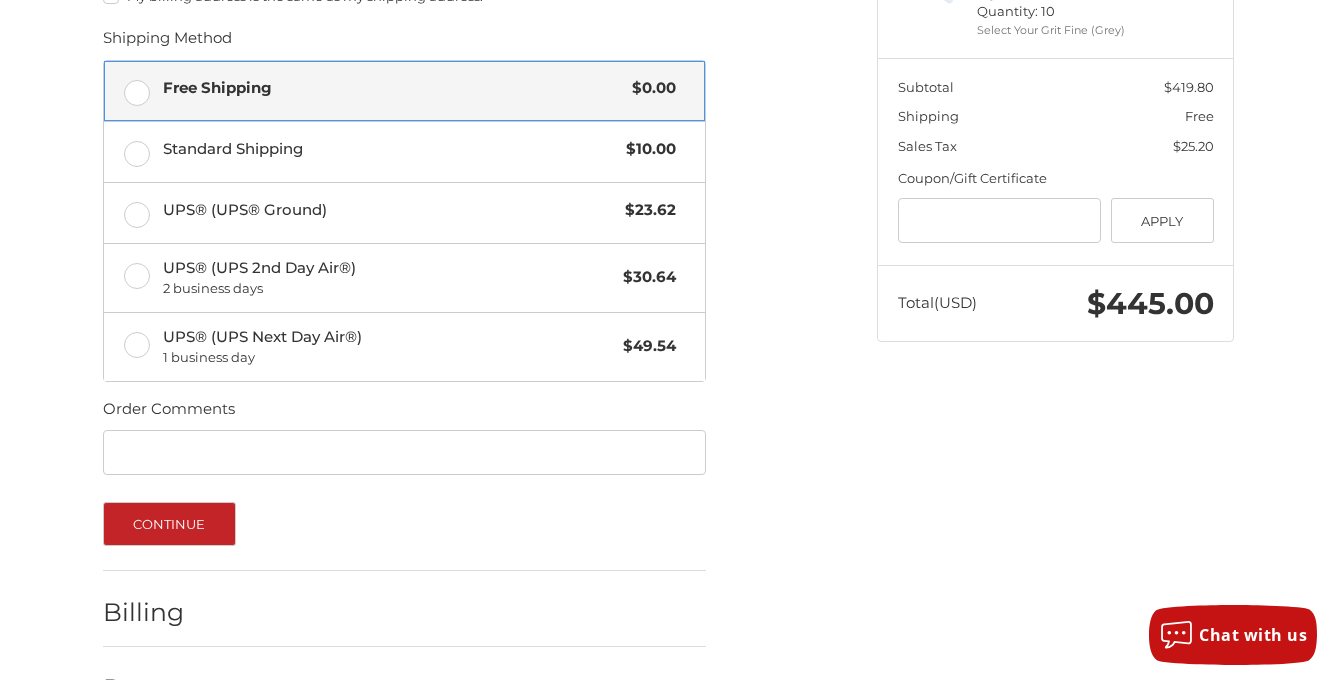 scroll, scrollTop: 541, scrollLeft: 0, axis: vertical 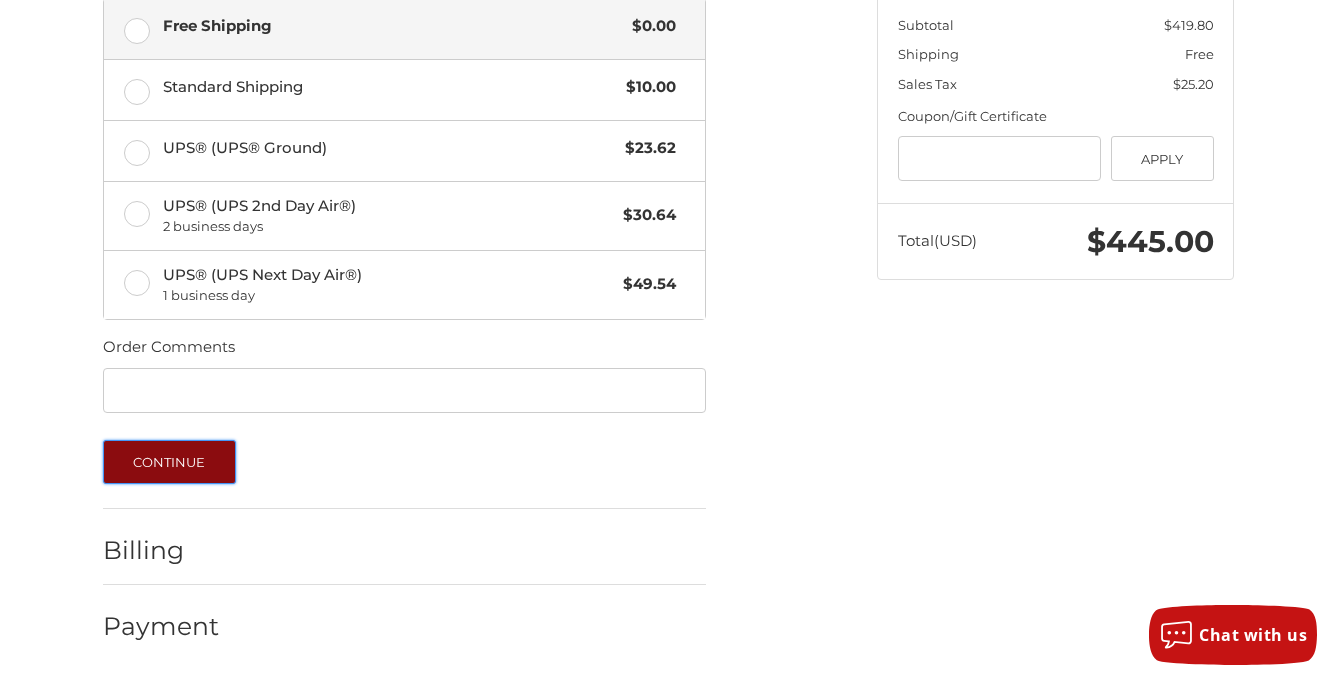 click on "Continue" at bounding box center (169, 462) 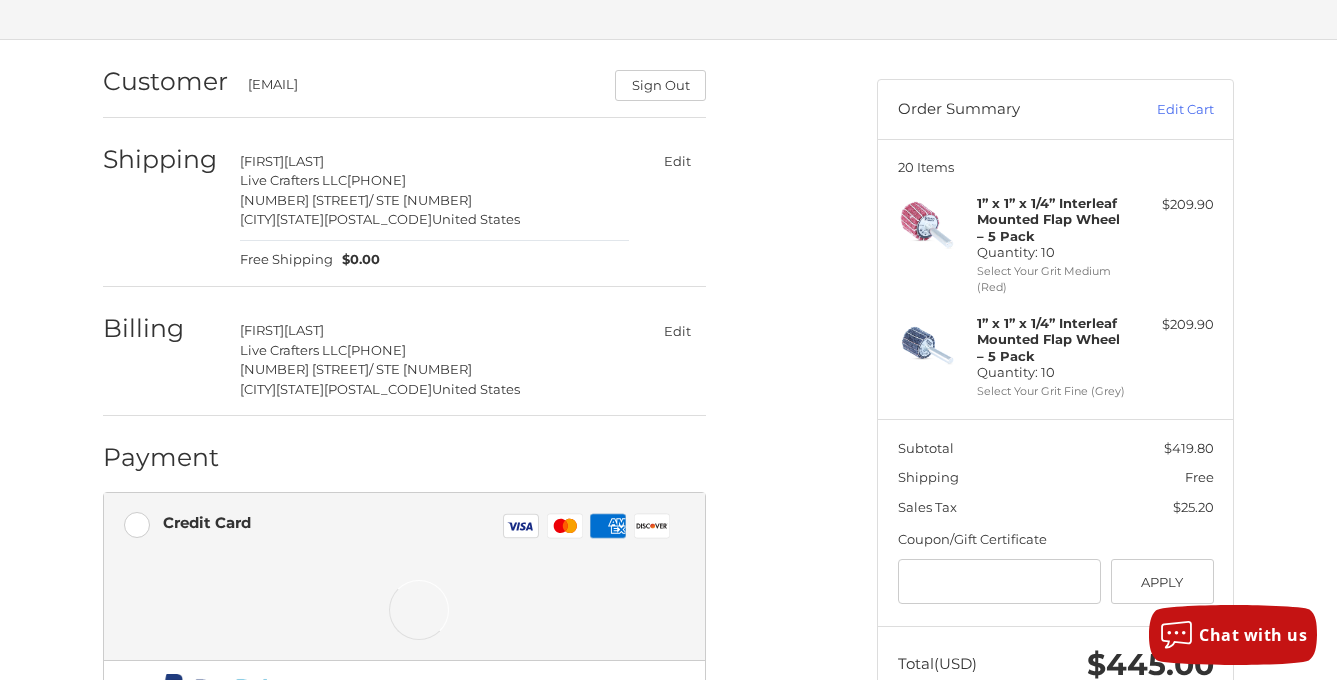 scroll, scrollTop: 112, scrollLeft: 0, axis: vertical 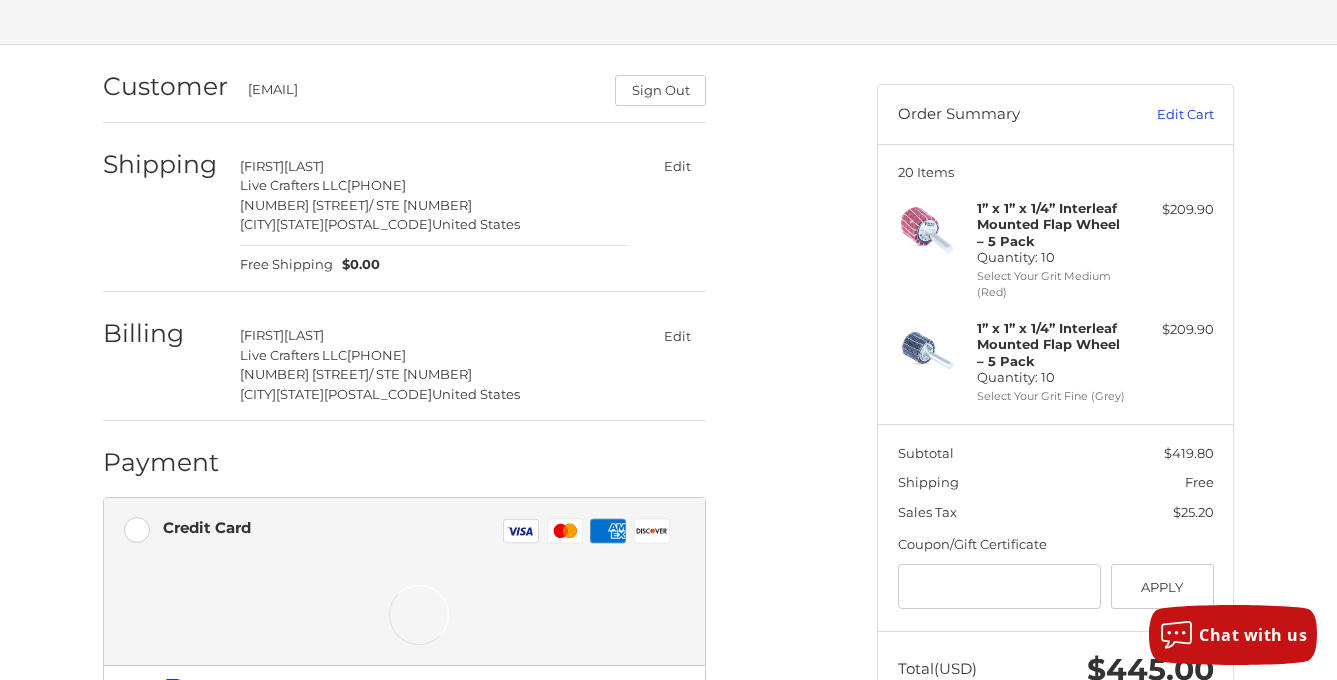 click on "Edit Cart" at bounding box center (1163, 115) 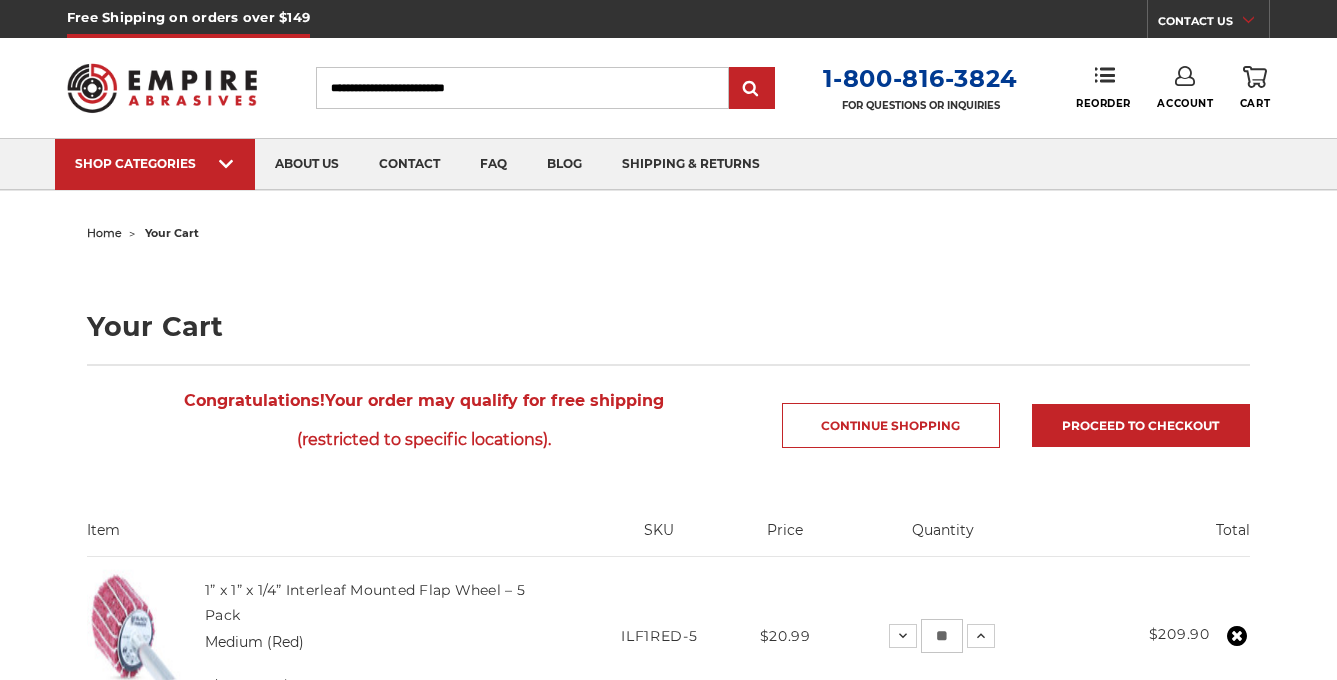 scroll, scrollTop: 0, scrollLeft: 0, axis: both 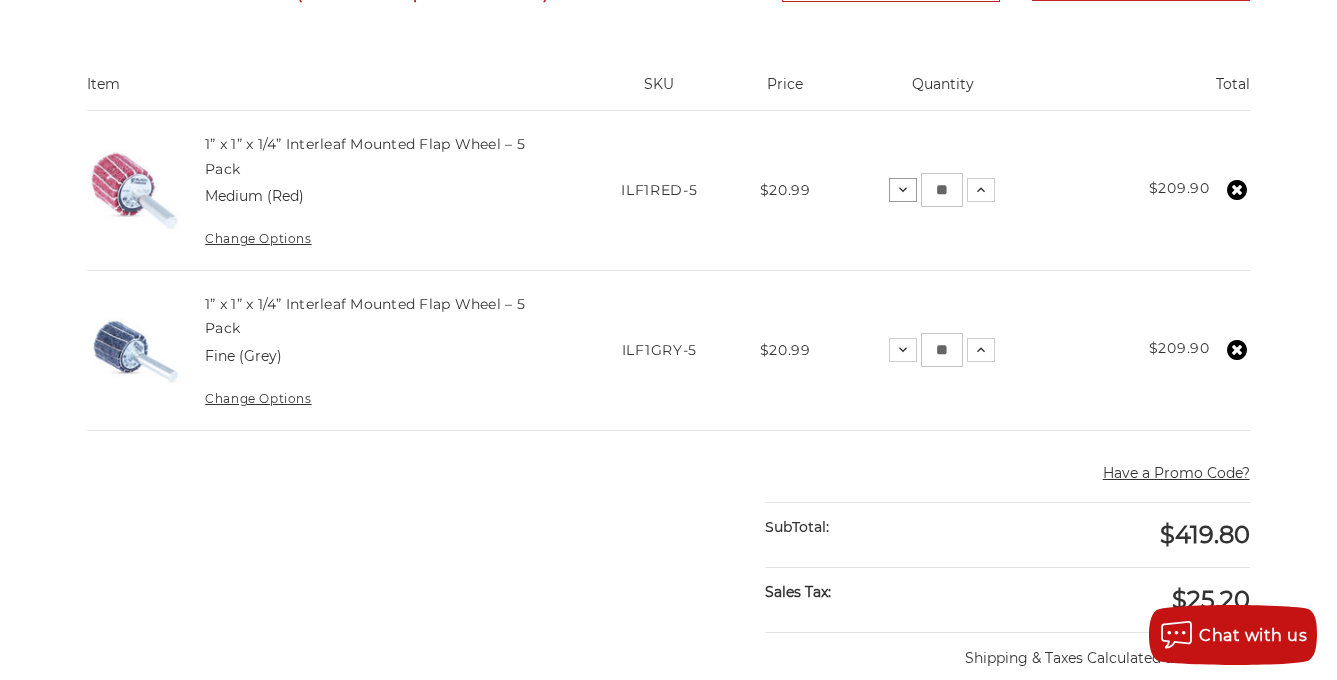 click 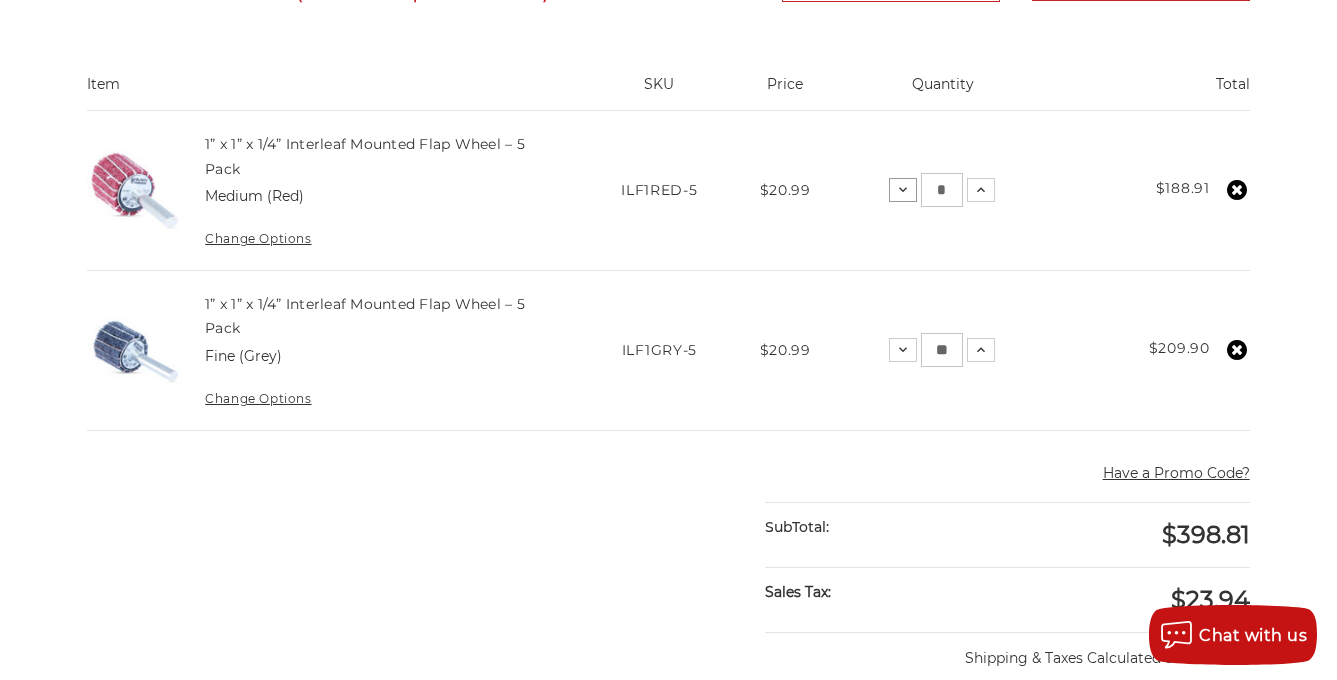 click 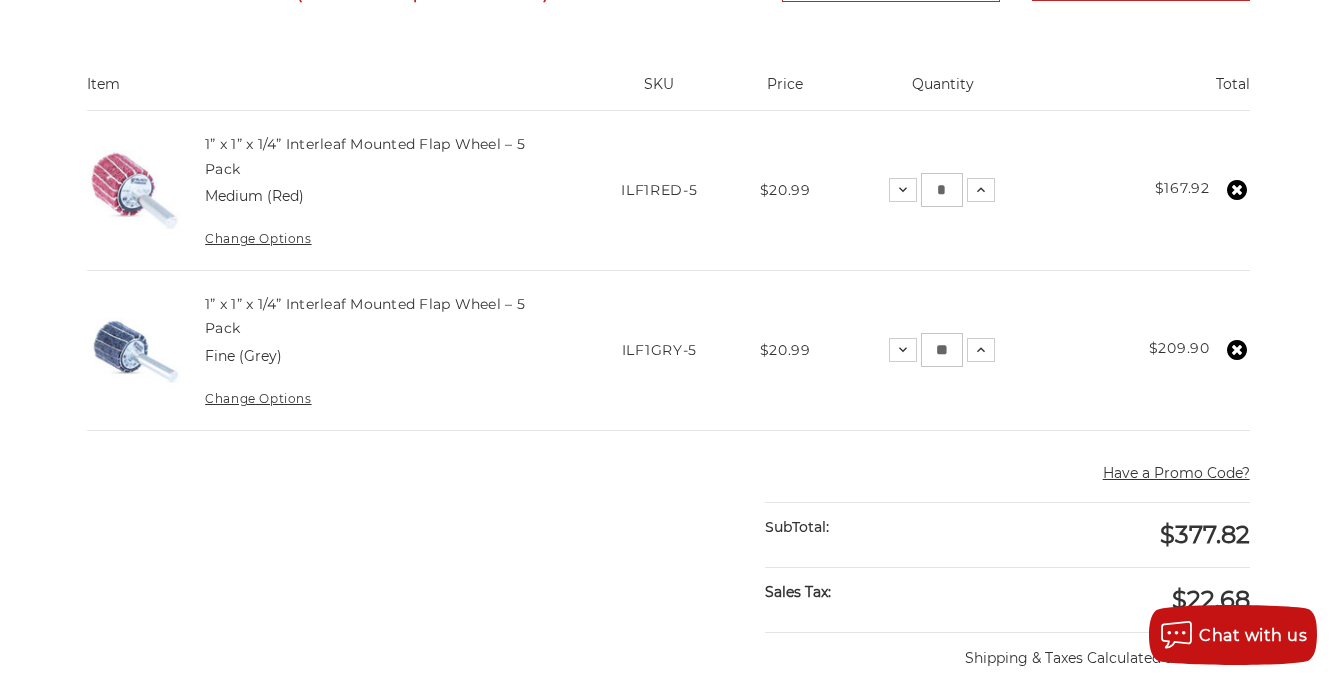click on "*" at bounding box center (942, 190) 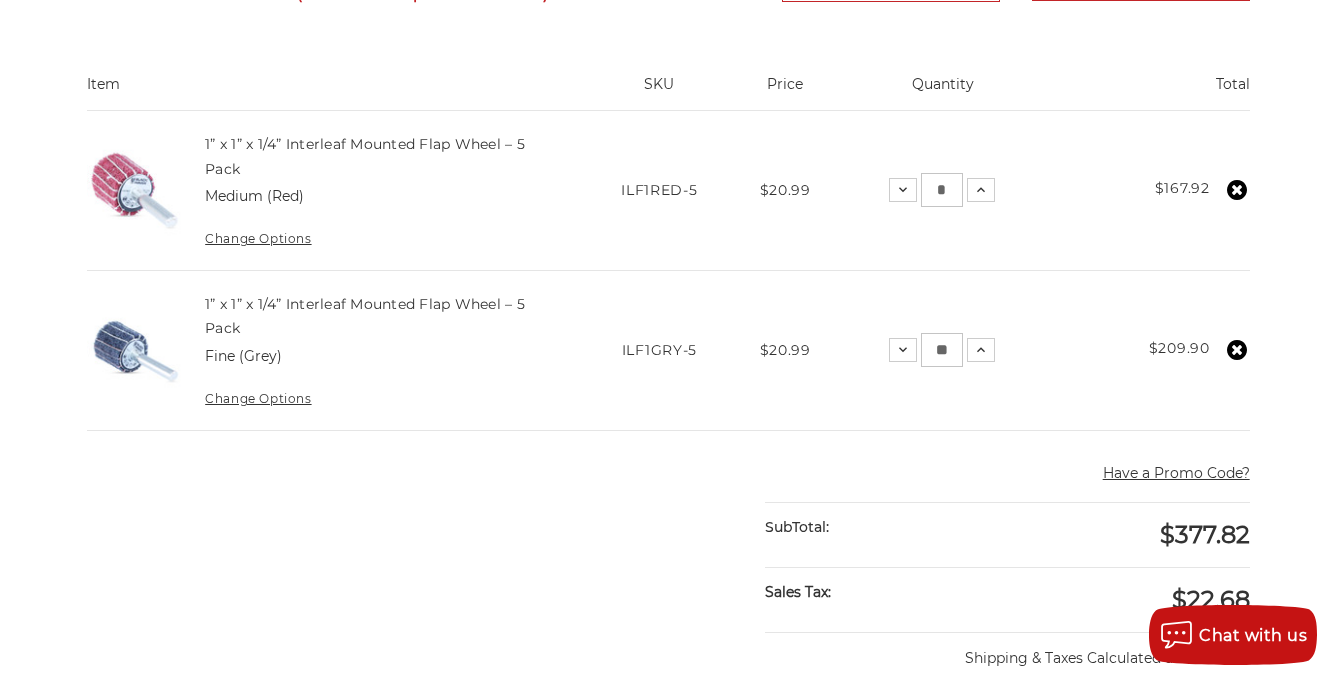 type on "*" 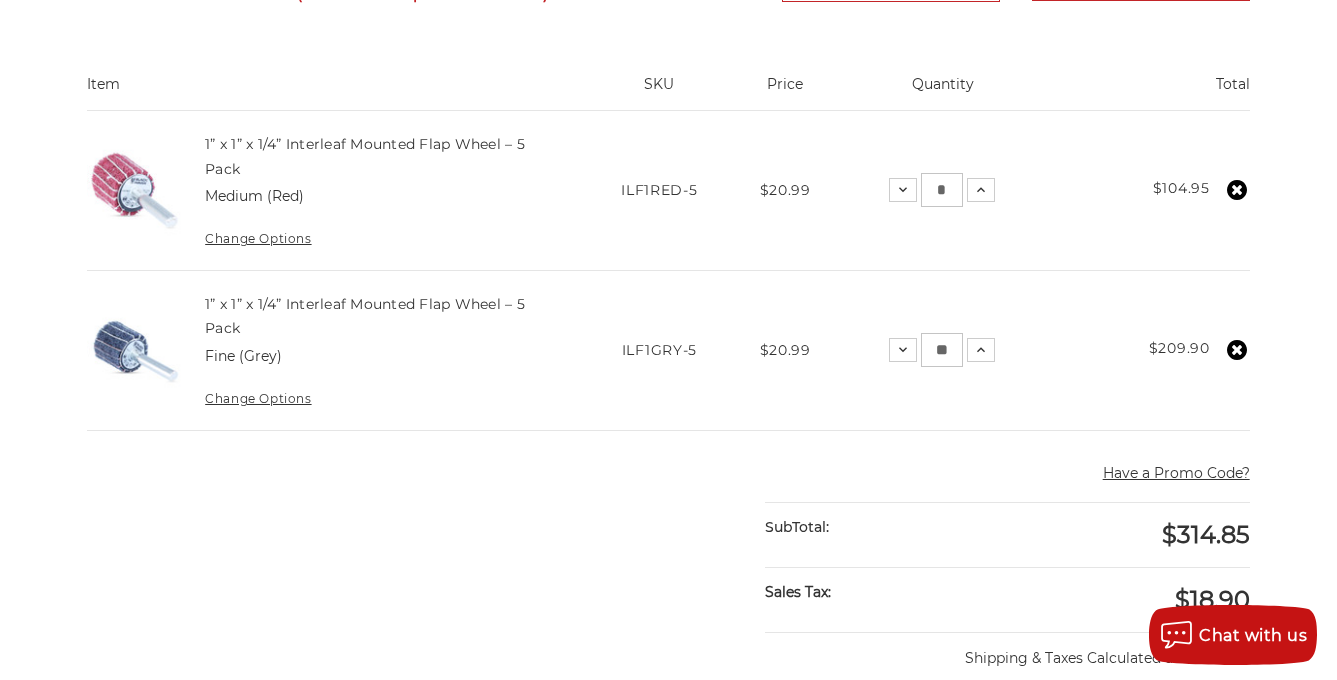 click on "**" at bounding box center [942, 350] 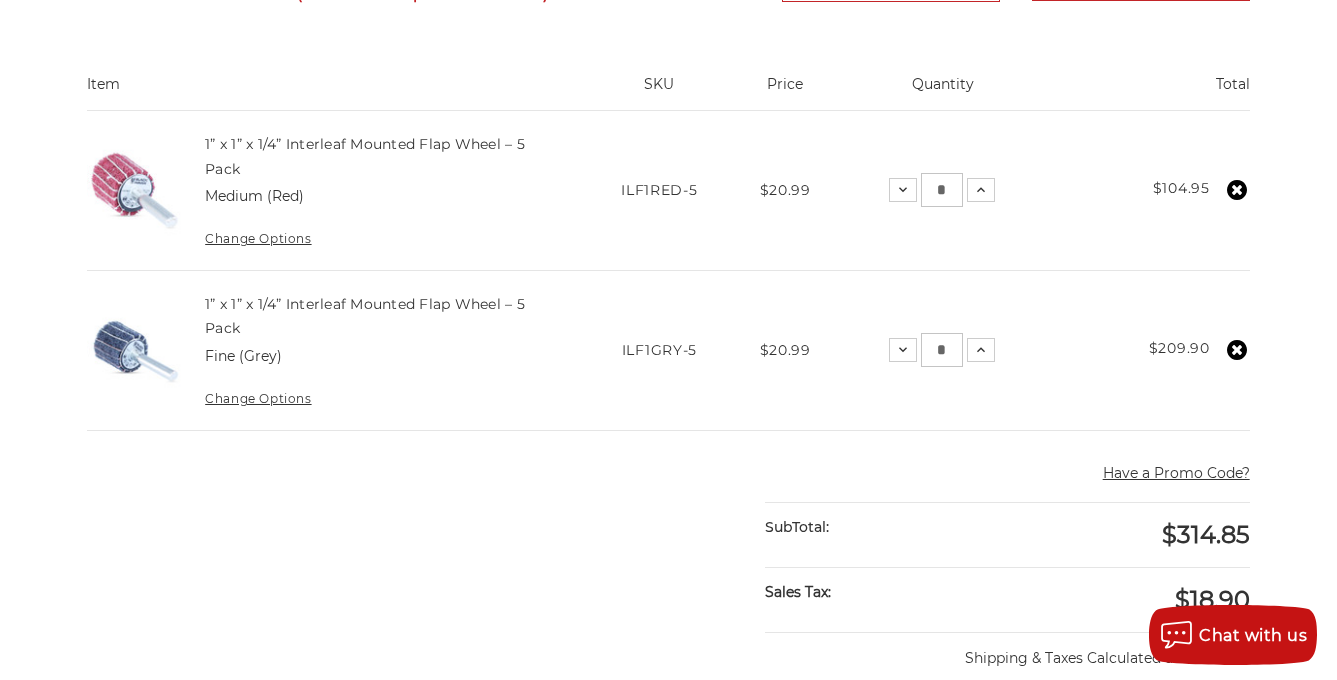 type on "*" 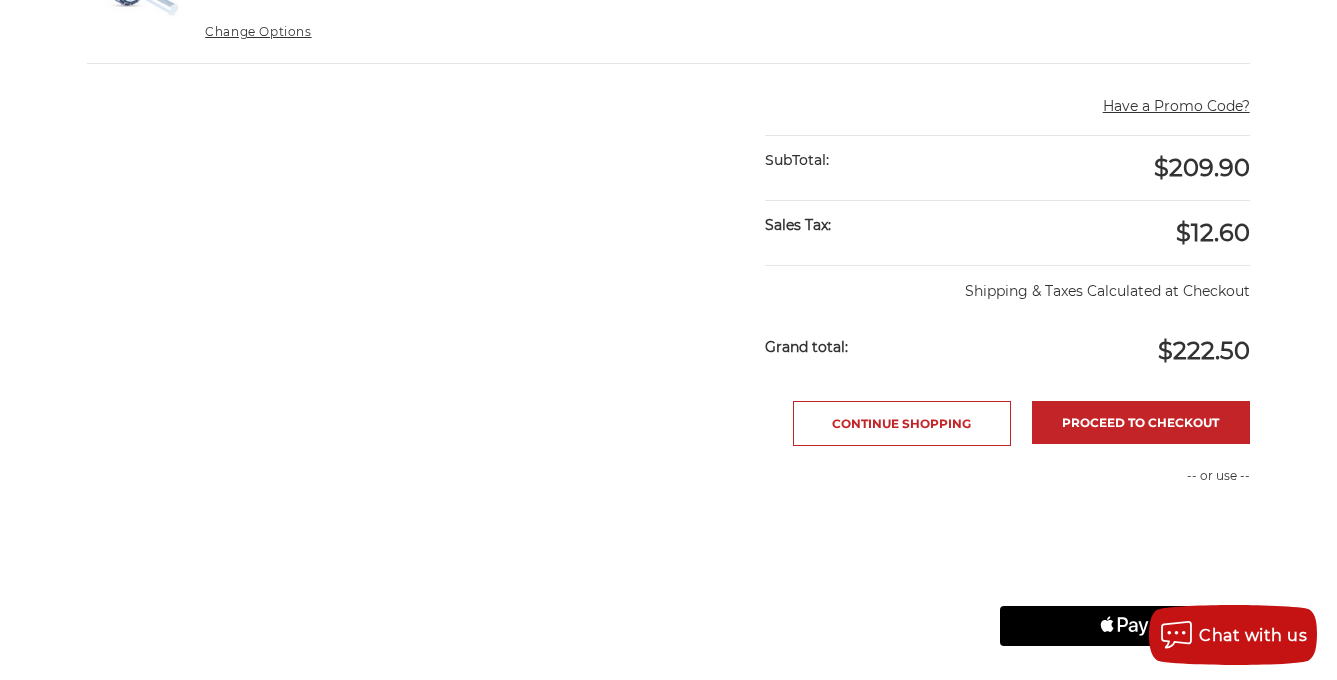 scroll, scrollTop: 815, scrollLeft: 0, axis: vertical 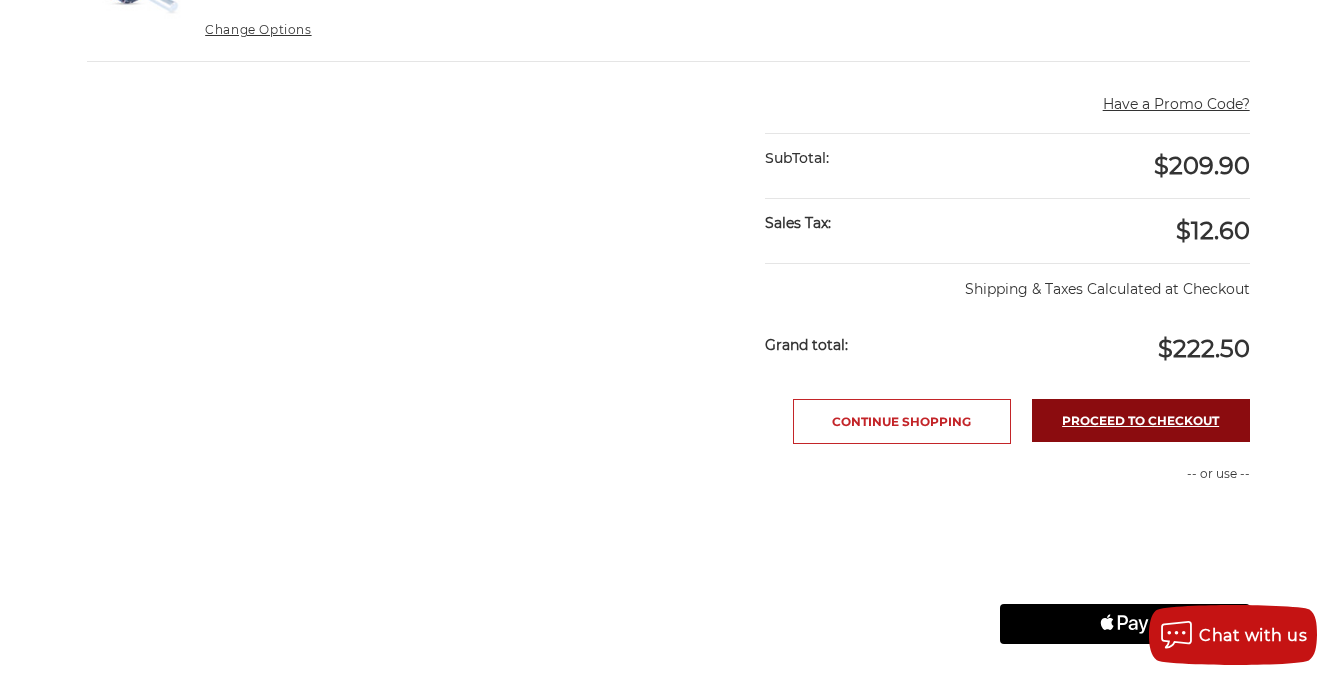 click on "Proceed to checkout" at bounding box center [1141, 420] 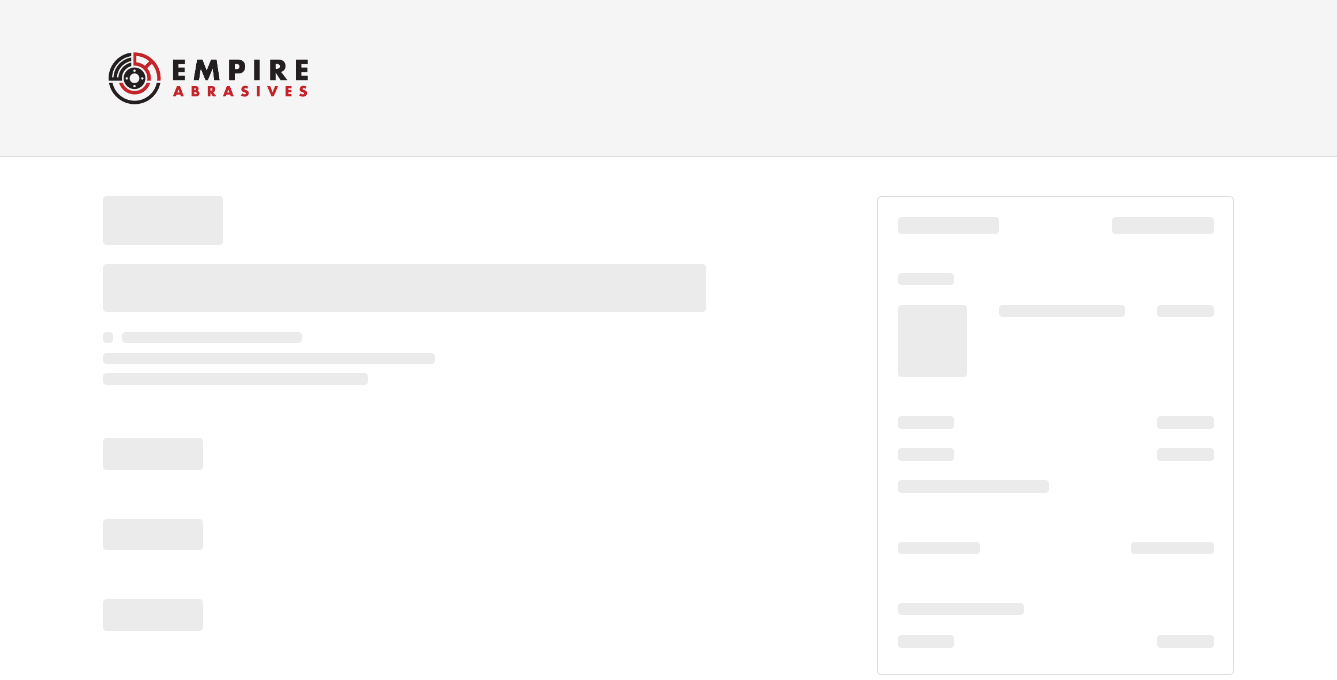 scroll, scrollTop: 0, scrollLeft: 0, axis: both 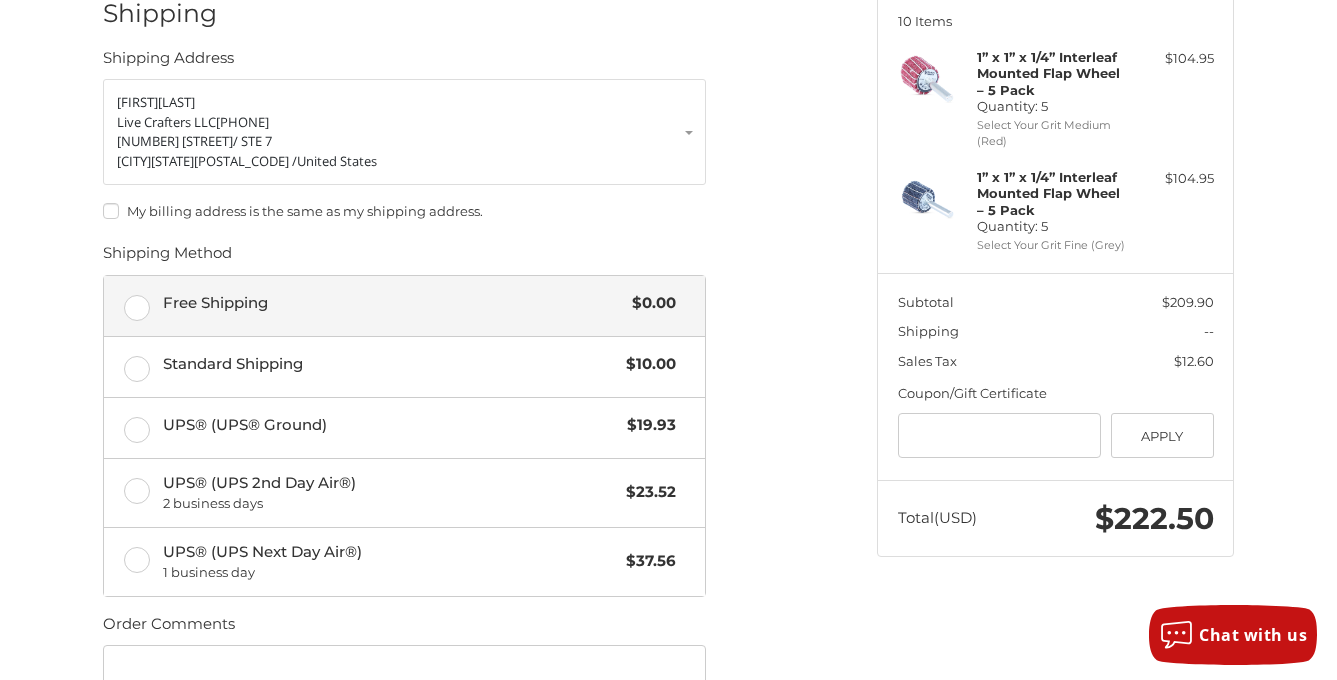 click on "Free Shipping $0.00" at bounding box center (404, 306) 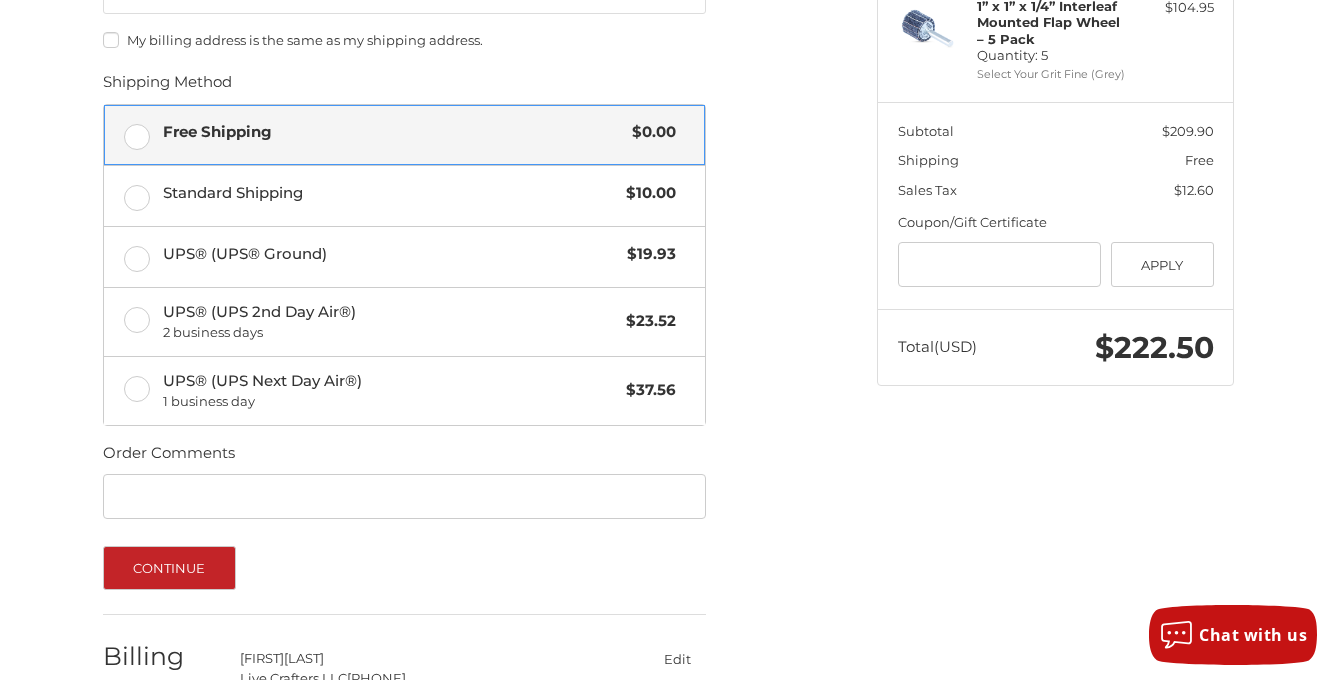 scroll, scrollTop: 437, scrollLeft: 0, axis: vertical 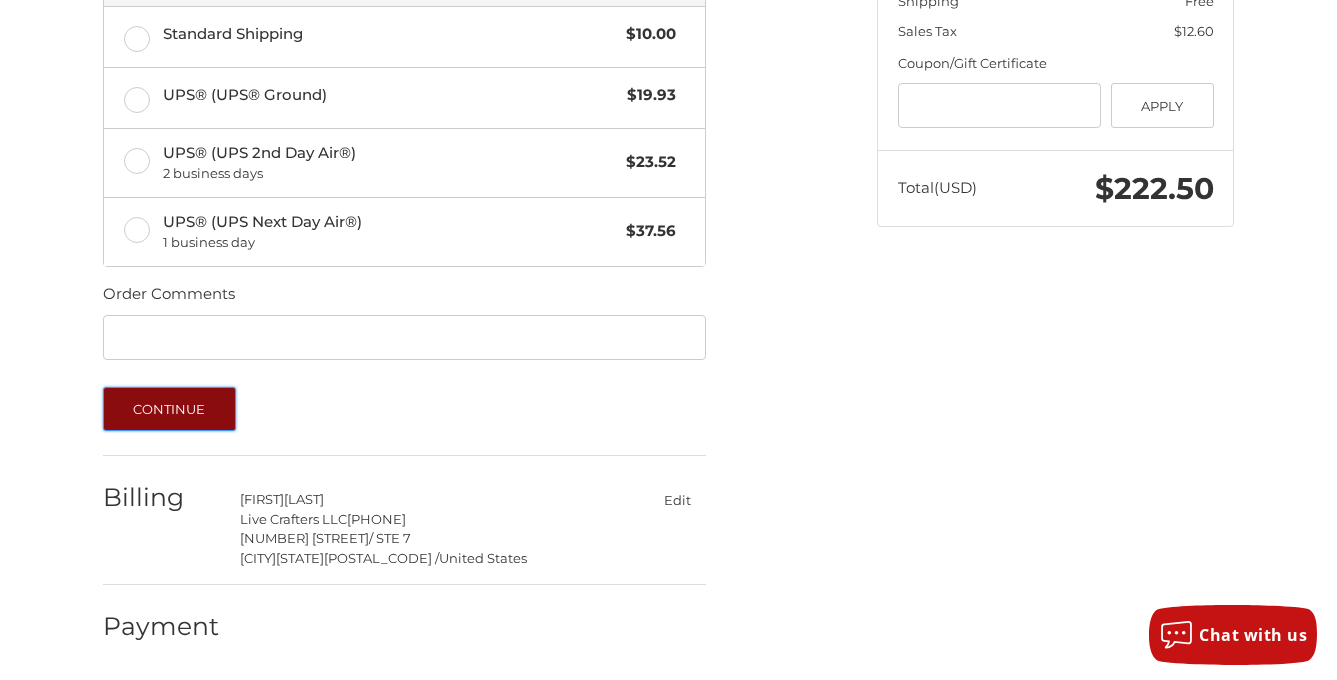 click on "Continue" at bounding box center (169, 409) 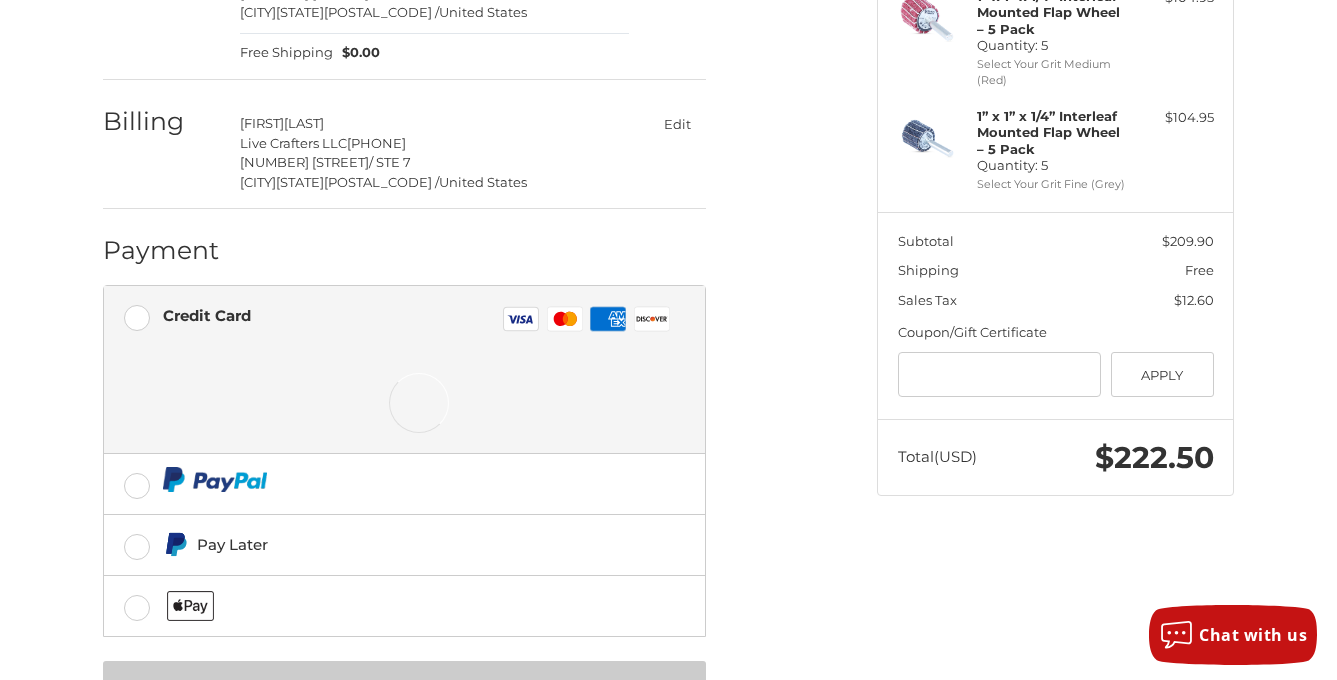 scroll, scrollTop: 397, scrollLeft: 0, axis: vertical 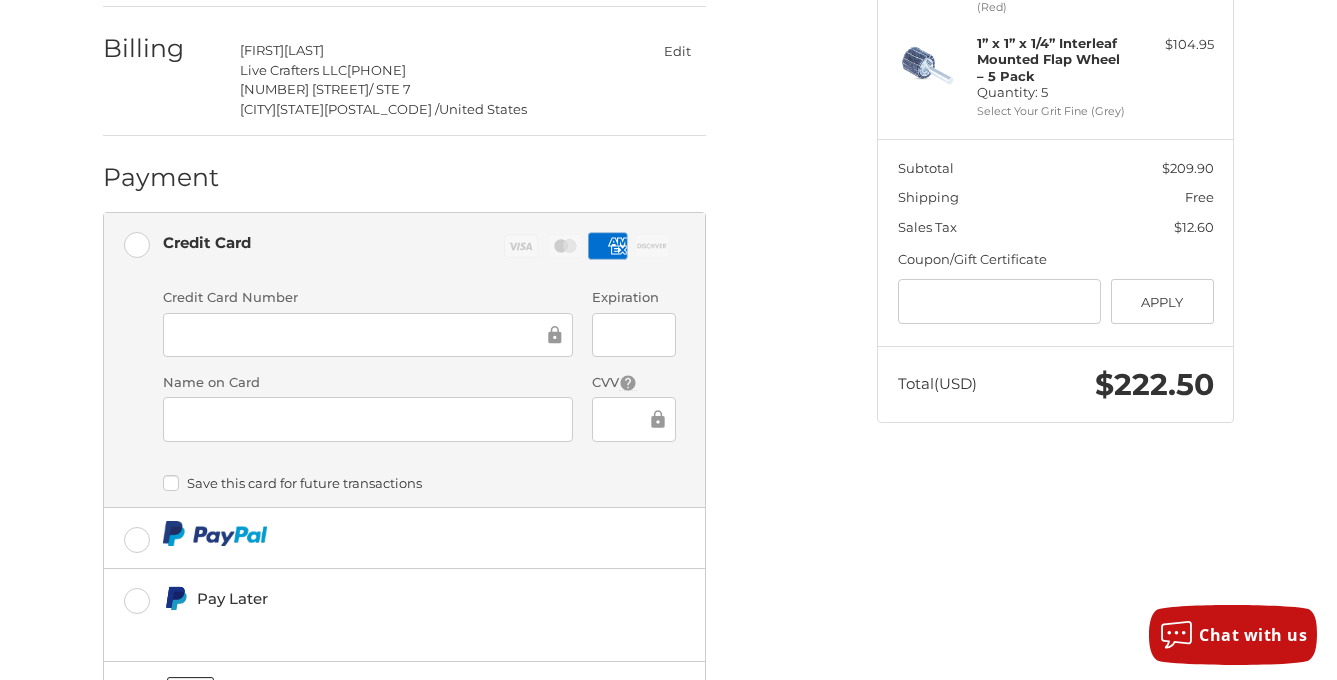 click on "Customer [EMAIL] Sign Out Shipping [FIRST] [LAST] Live Crafters LLC [PHONE] [NUMBER] [STREET] / STE 7 [CITY], [STATE], [POSTAL_CODE] / United States Free Shipping $0.00 Edit Billing [FIRST] [LAST] Live Crafters LLC [PHONE] [NUMBER] [STREET] / STE 7 [CITY], [STATE], [POSTAL_CODE] / United States Edit Payment Payment Methods Credit Card Credit Card Visa Master Amex Discover Credit card Credit Card Number Expiration Name on Card CVV Payment Storage Options Save this card for future transactions Pay Later Redeemable Payments Coupon/Gift Certificate Gift Certificate or Coupon Code Apply Place Order" at bounding box center (475, 293) 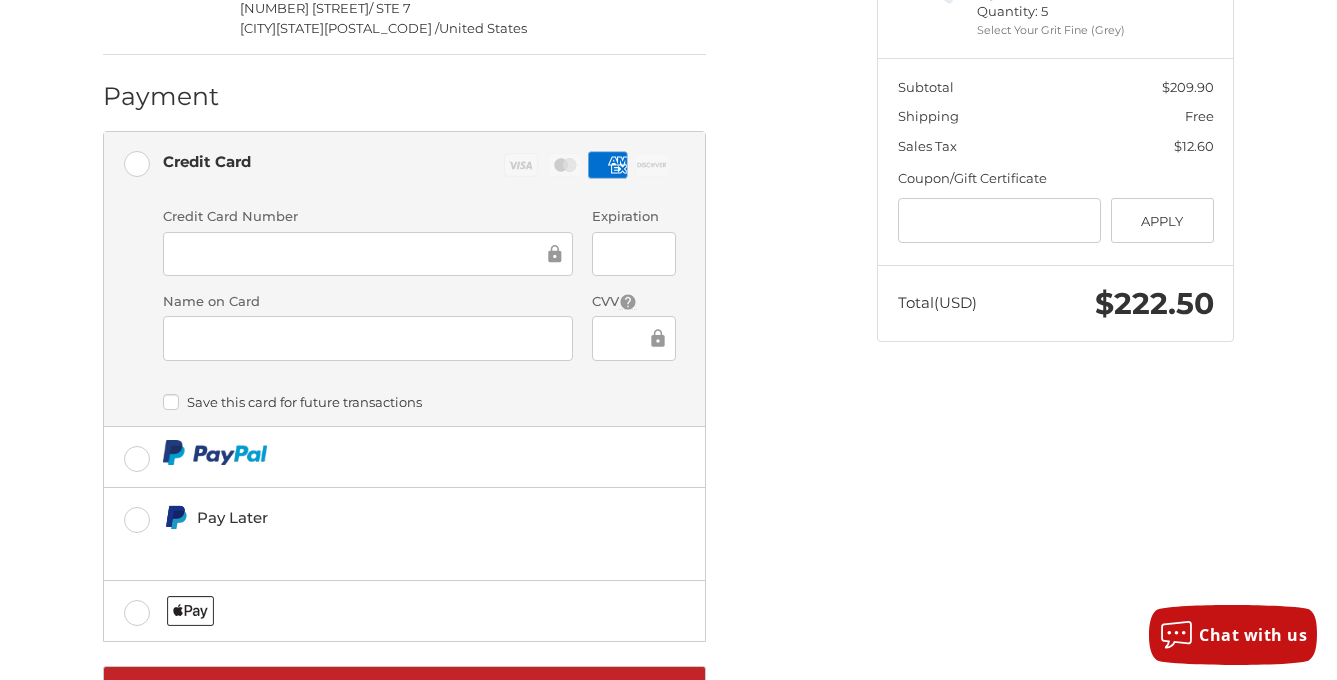 scroll, scrollTop: 493, scrollLeft: 0, axis: vertical 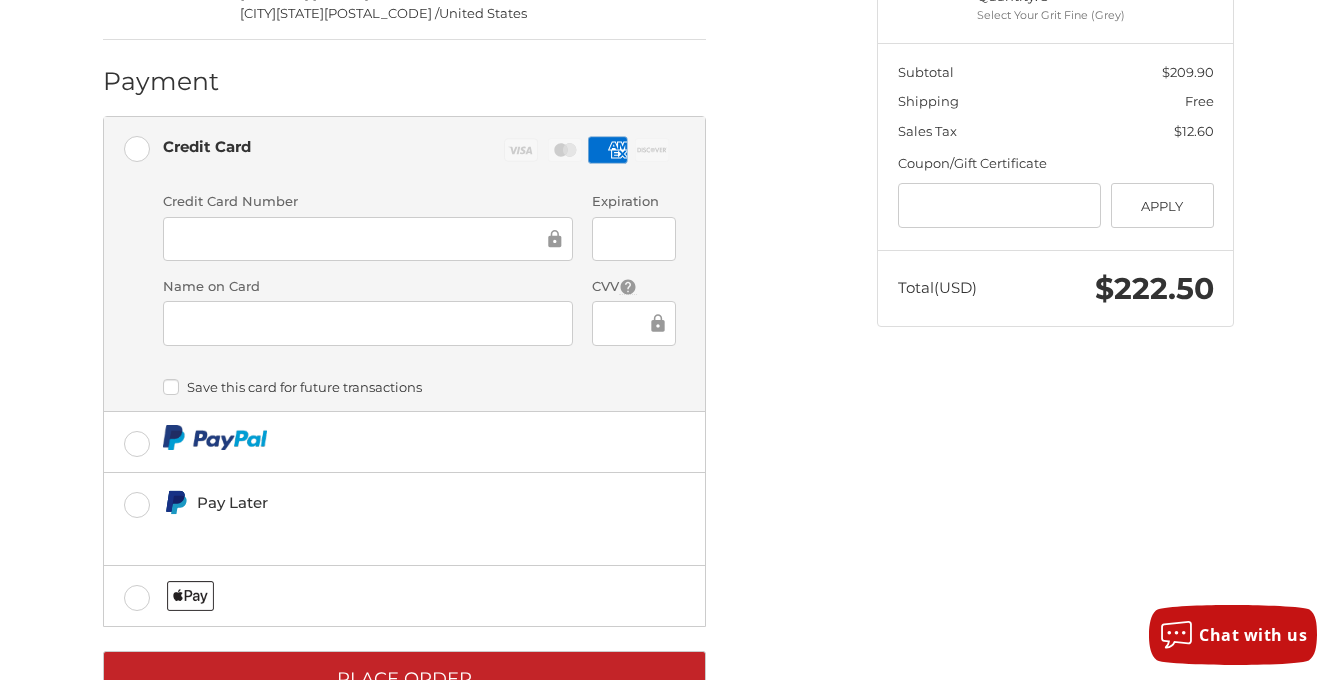 click on "Save this card for future transactions" at bounding box center (419, 390) 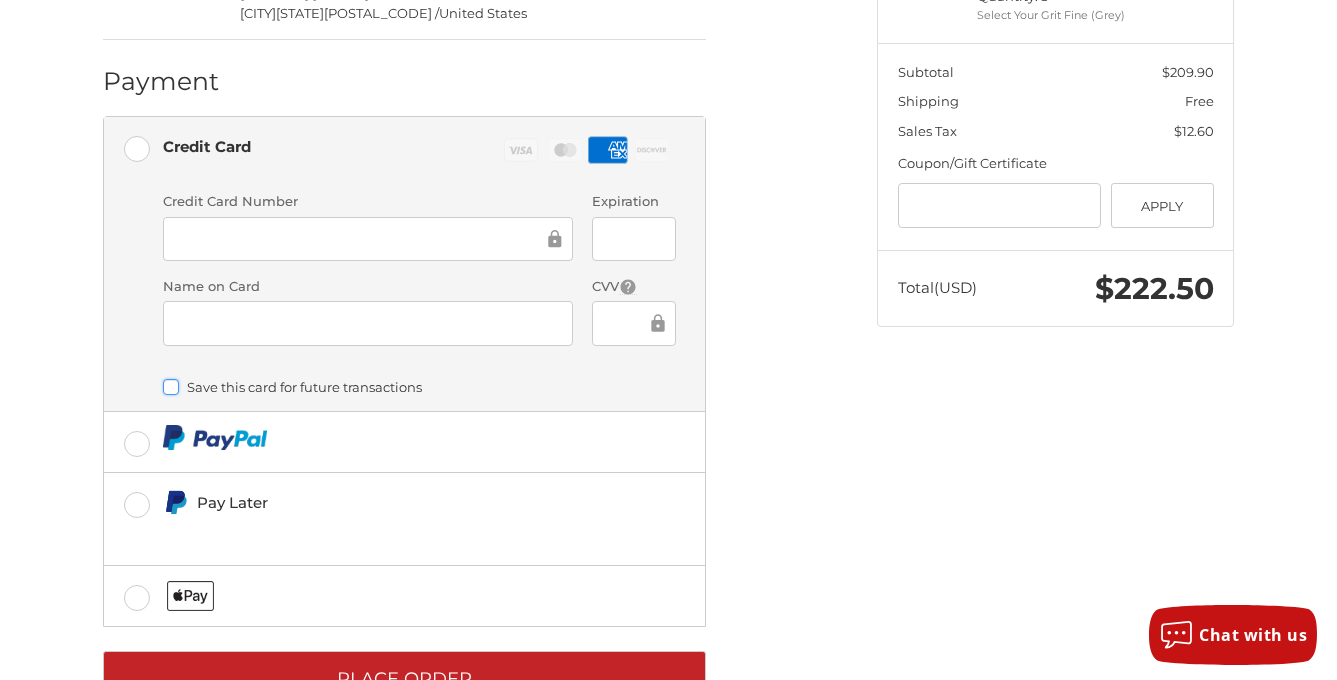 scroll, scrollTop: 563, scrollLeft: 0, axis: vertical 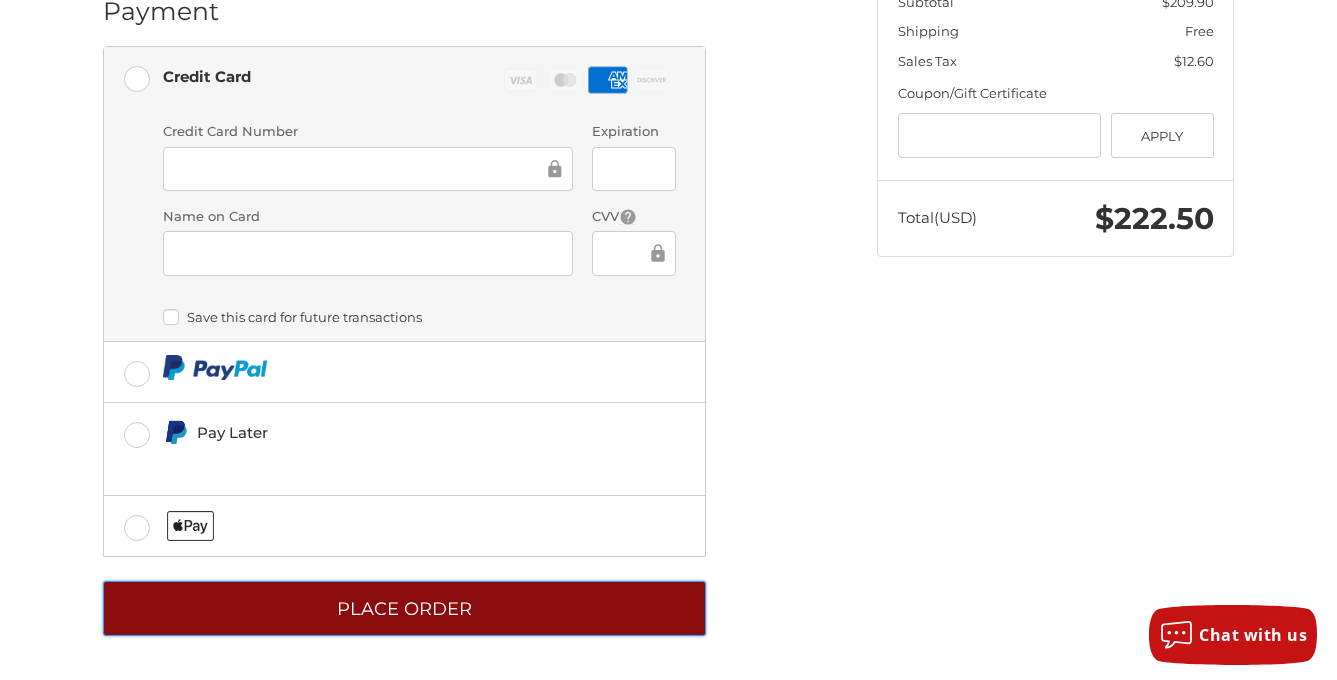 click on "Place Order" at bounding box center (404, 608) 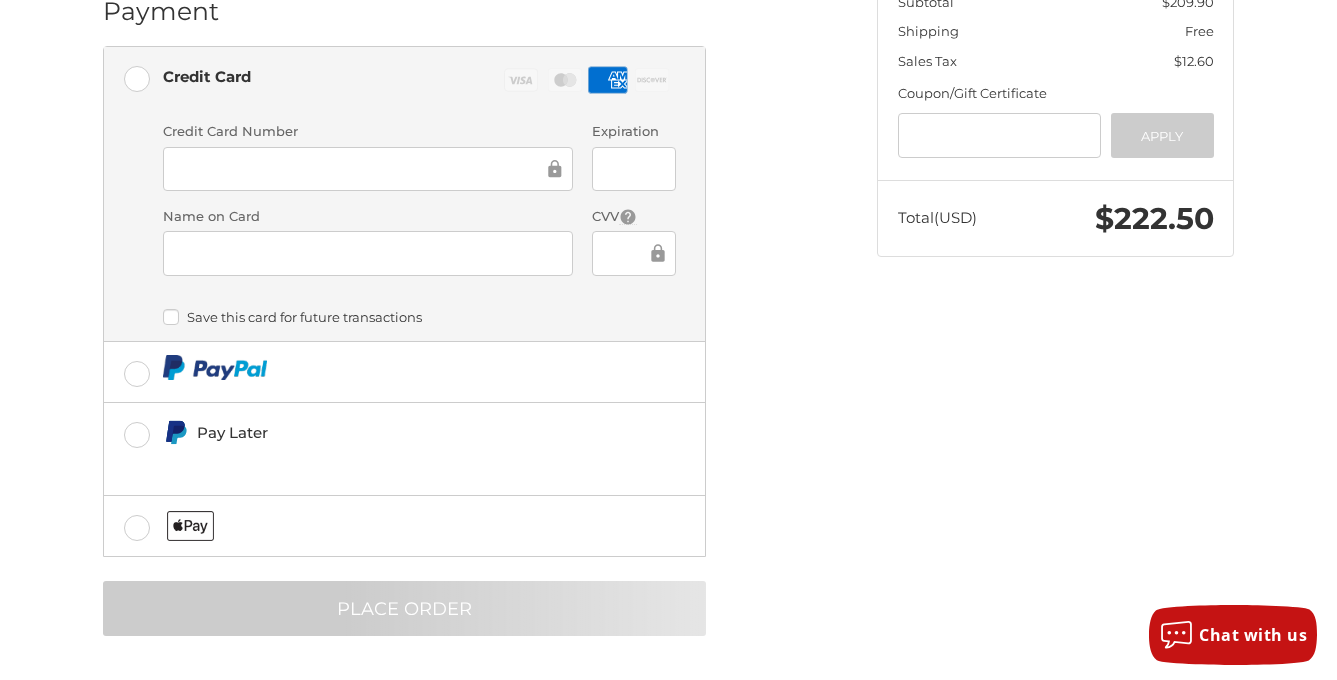 scroll, scrollTop: 34, scrollLeft: 0, axis: vertical 